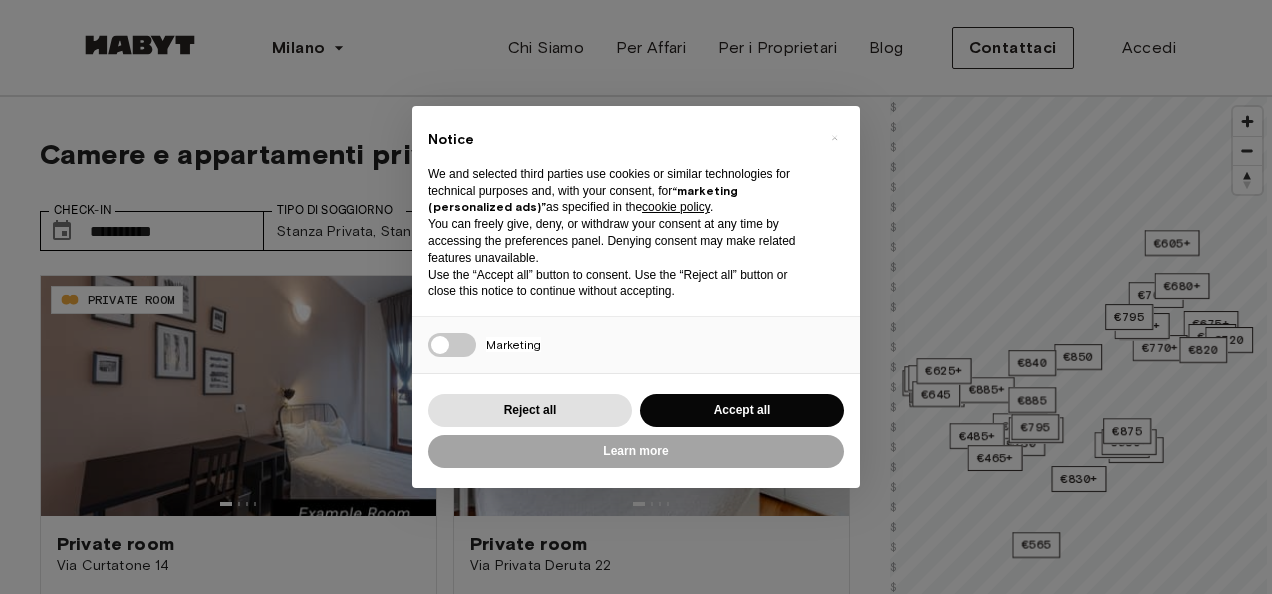 scroll, scrollTop: 0, scrollLeft: 0, axis: both 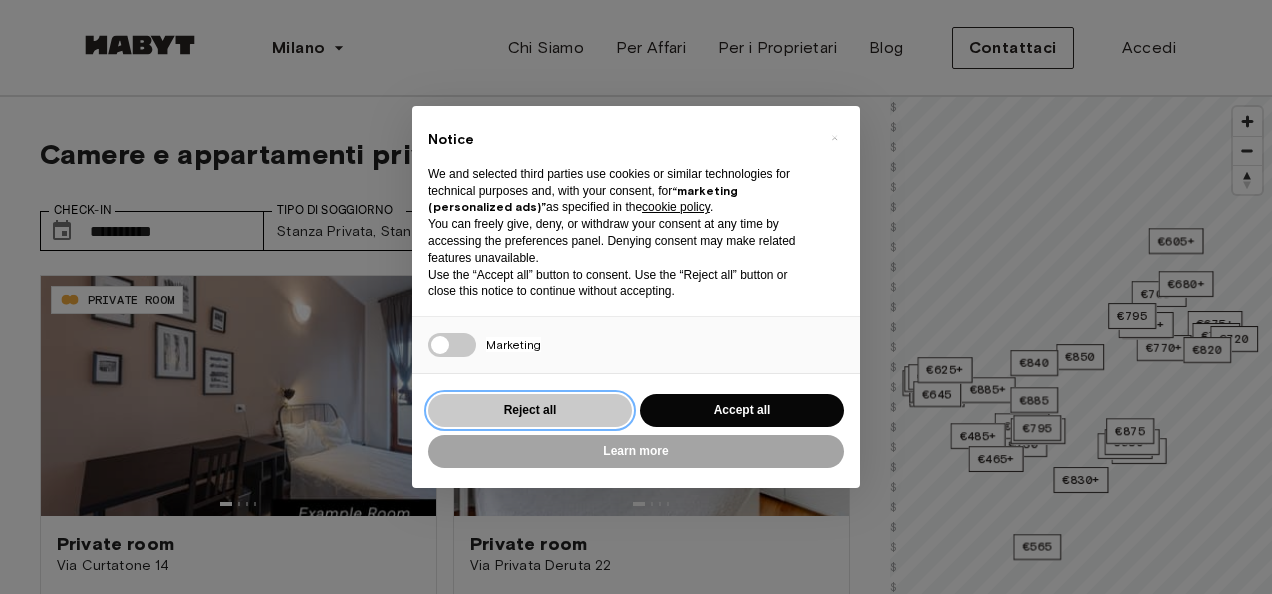 click on "Reject all" at bounding box center [530, 410] 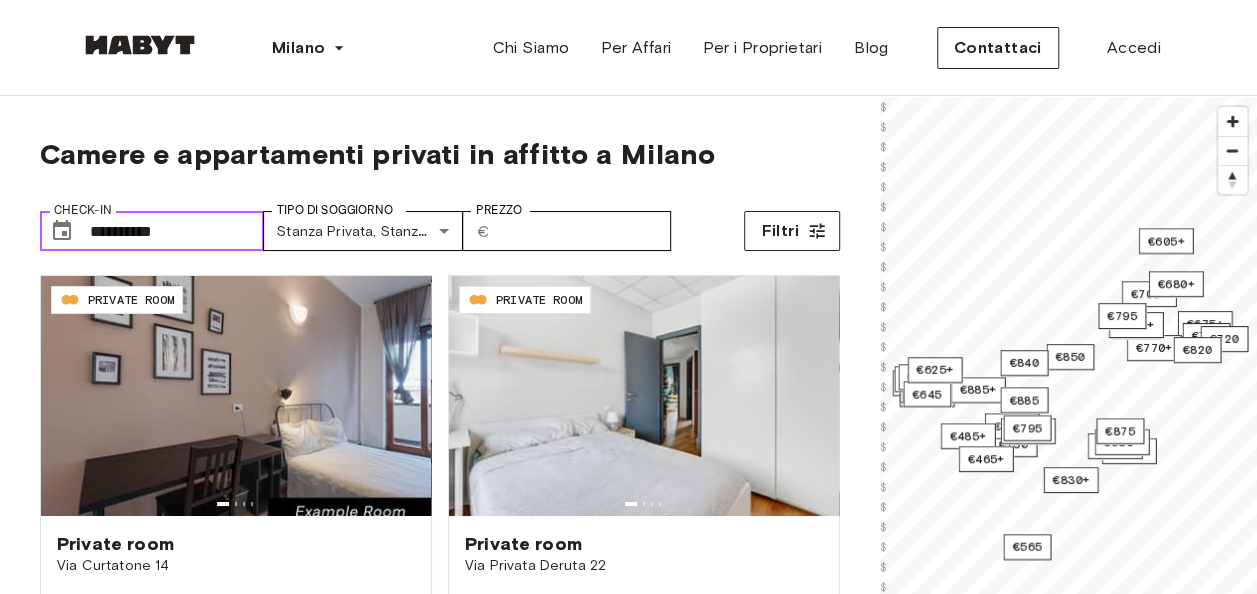 click on "**********" at bounding box center [177, 231] 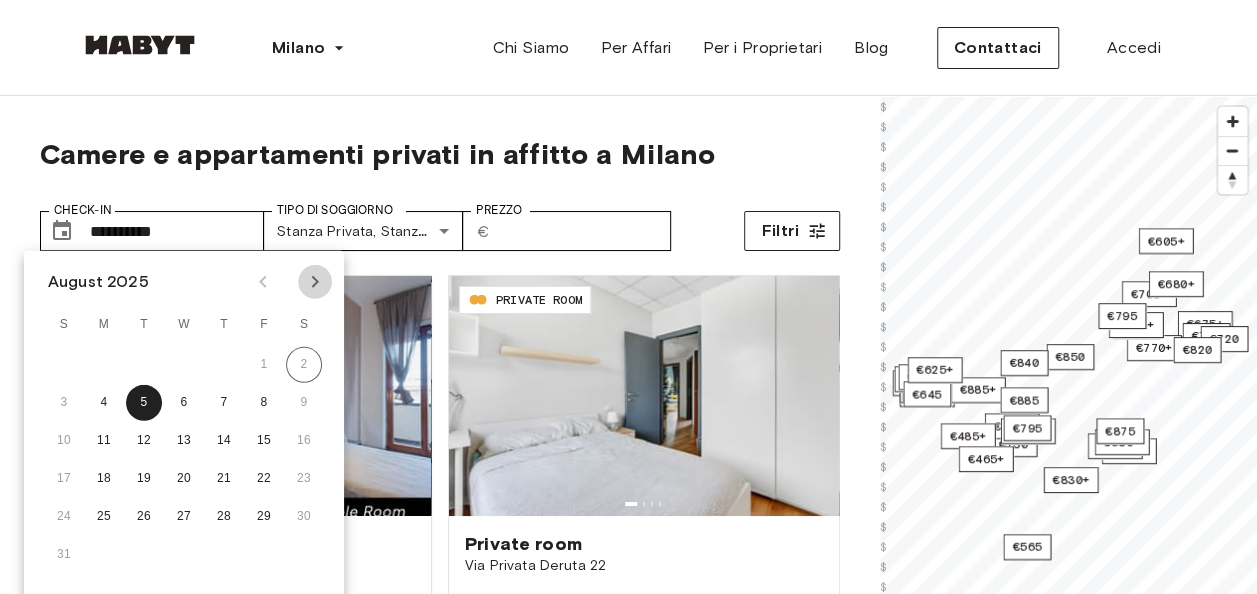 click 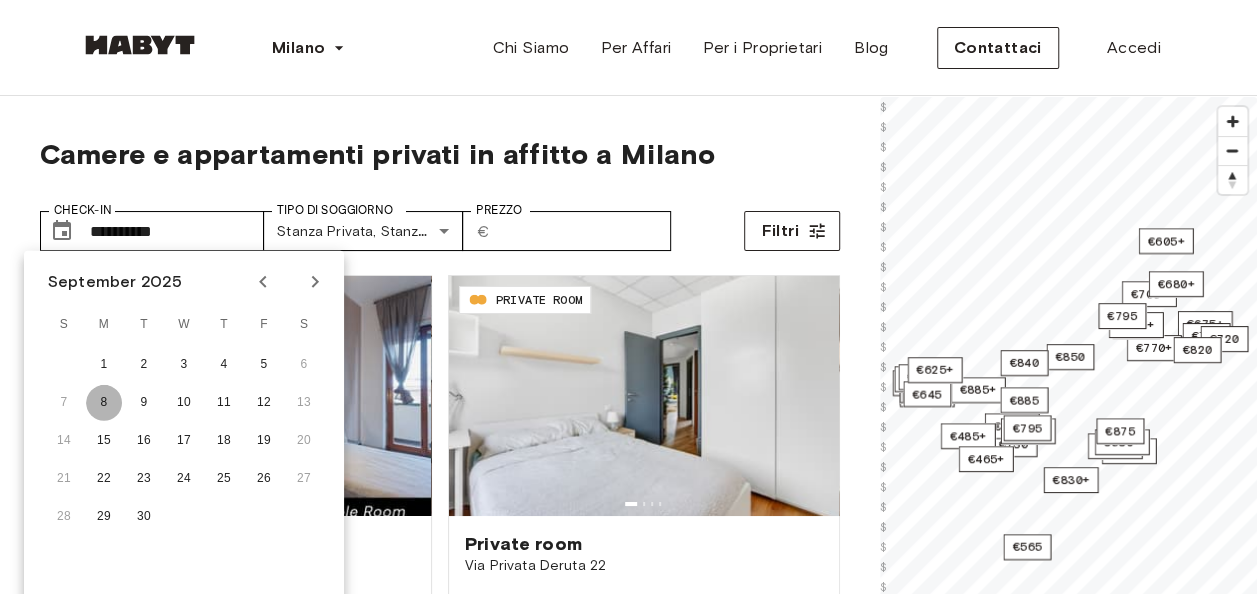 click on "8" at bounding box center [104, 403] 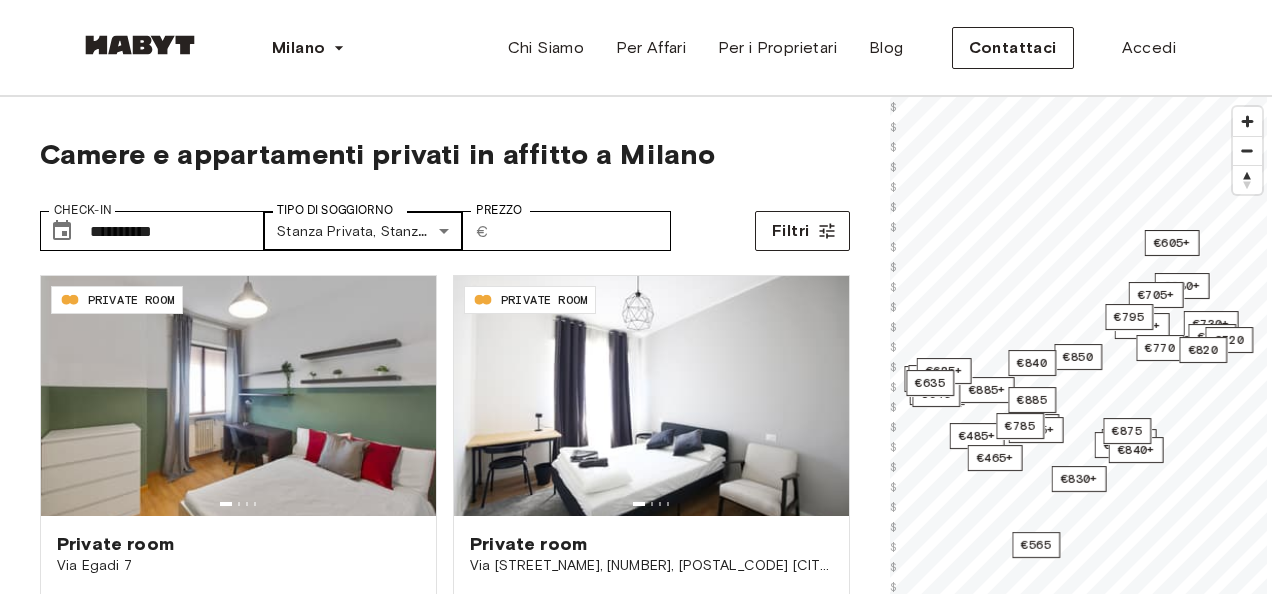 click on "Via [STREET_NAME] [NUMBER] 13 sqm. 5 bedrooms 4th Floor Dal [DATE] [PRICE] monthly IT-14-110-001-004 PRIVATE ROOM Private room Via [STREET_NAME], [NUMBER], [POSTAL_CODE] [CITY], [STATE] 13.6 sqm. 6 bedrooms 4th Floor Dal [DATE] [PRICE] monthly IT-14-012-001-02H PRIVATE ROOM Private room Via [STREET_NAME] [NUMBER] 14 sqm. 4 bedrooms 3rd Floor Dal [DATE] [PRICE] monthly IT-14-111-001-004 PRIVATE ROOM Private room Via [STREET_NAME], [NUMBER], [POSTAL_CODE] [CITY], [STATE] 11.2 sqm. 6 bedrooms 4th Floor Dal [DATE] [PRICE] monthly 19 sqm." at bounding box center (636, 2374) 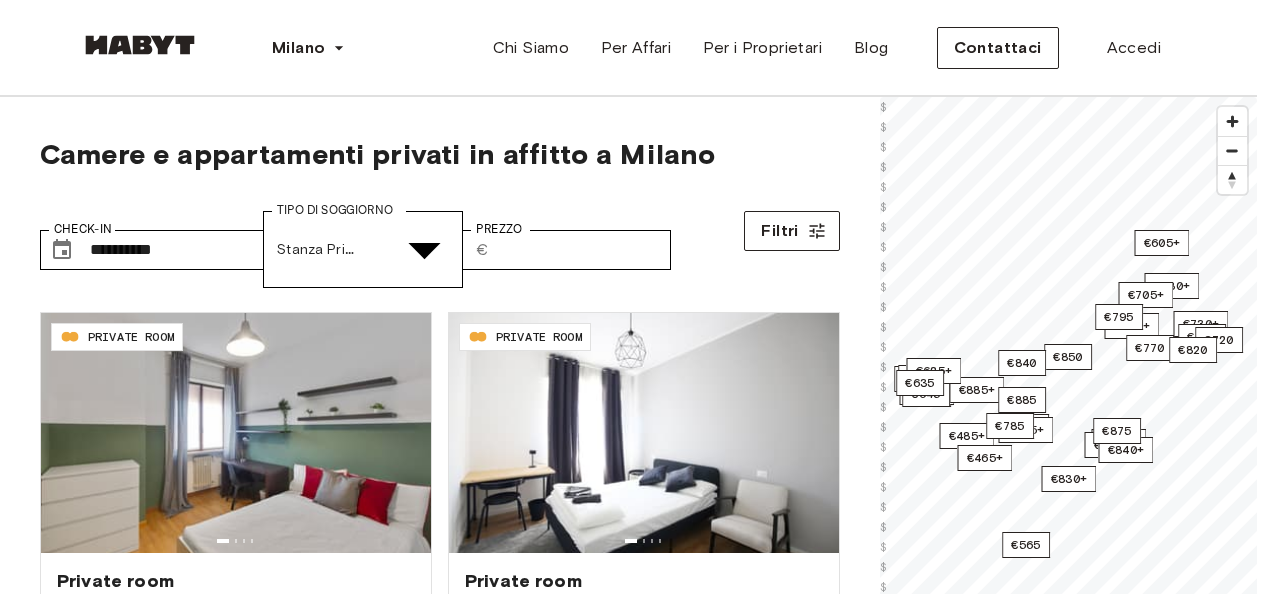 click at bounding box center (628, 4801) 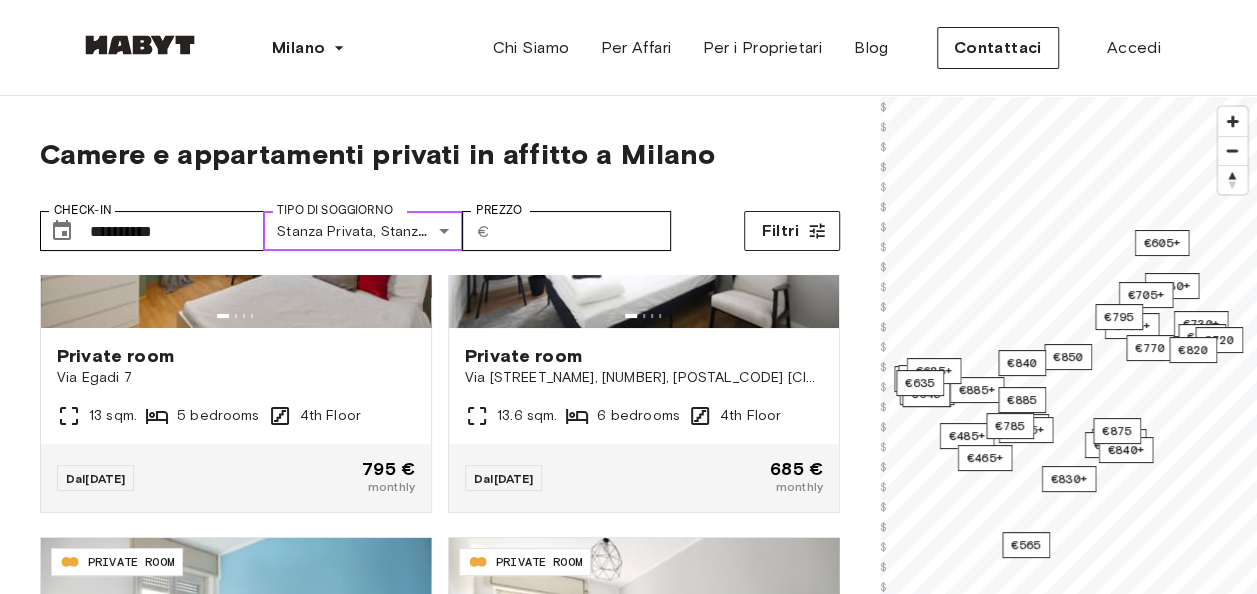 scroll, scrollTop: 200, scrollLeft: 0, axis: vertical 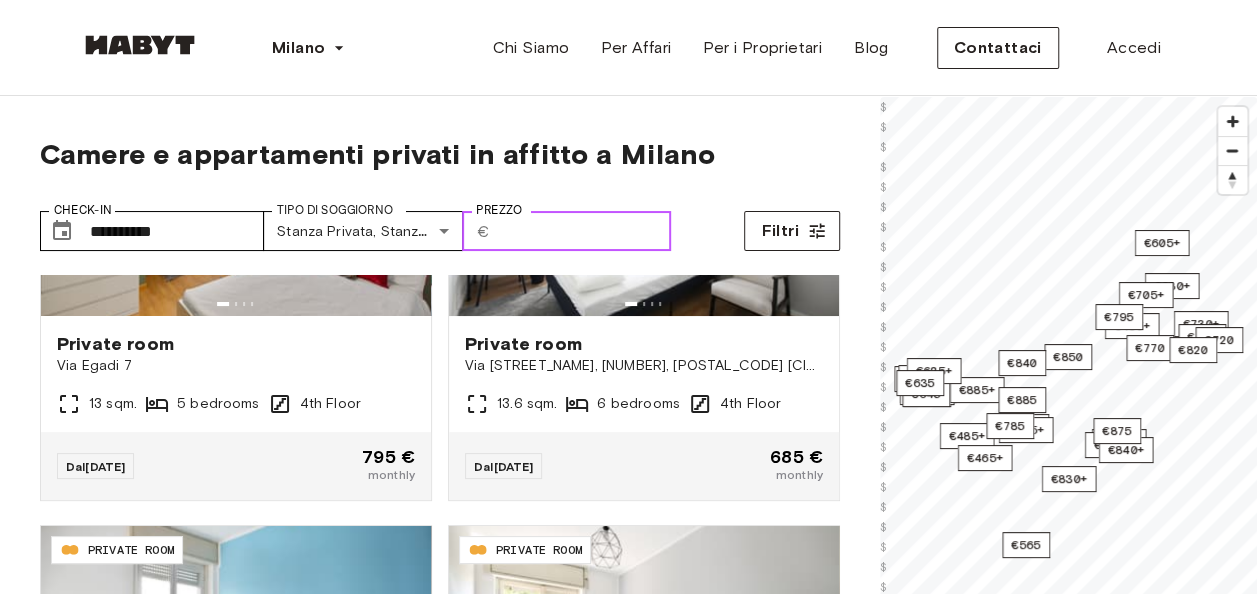 click on "Prezzo" at bounding box center [584, 231] 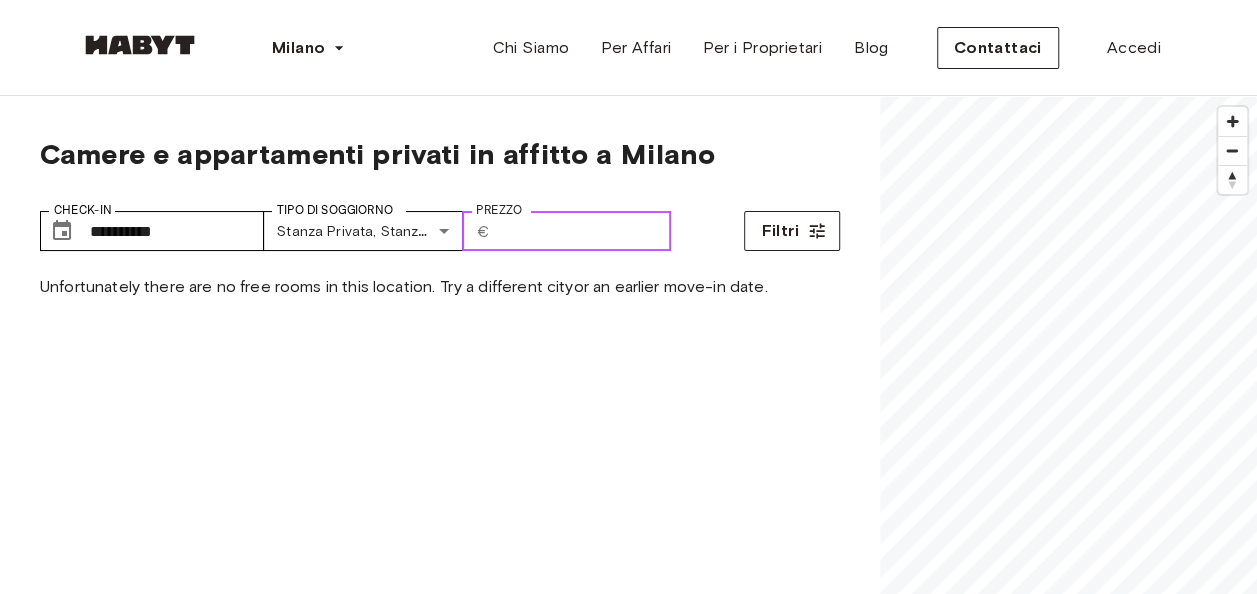 scroll, scrollTop: 0, scrollLeft: 0, axis: both 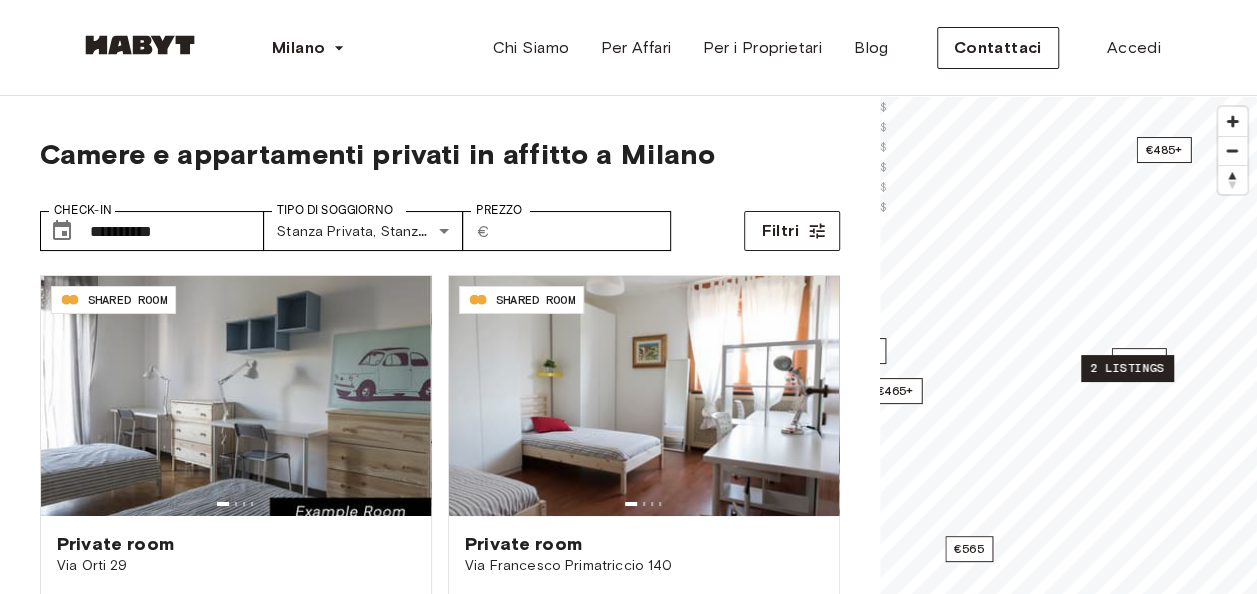 click on "2 listings" at bounding box center [1127, 368] 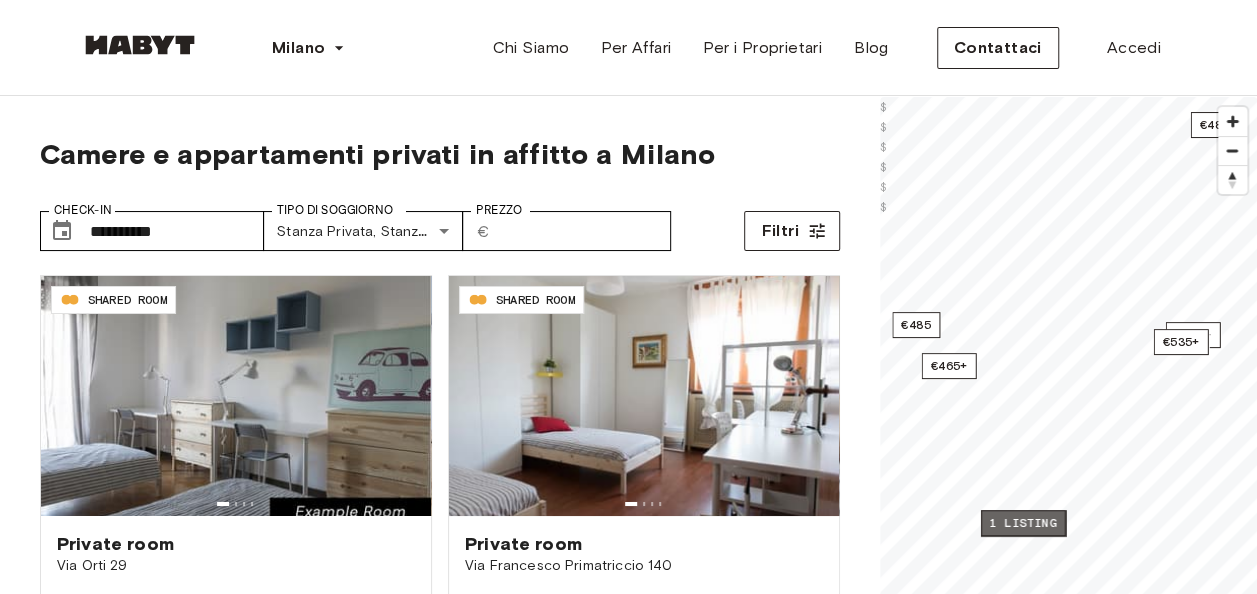 click on "1 listing" at bounding box center (1023, 523) 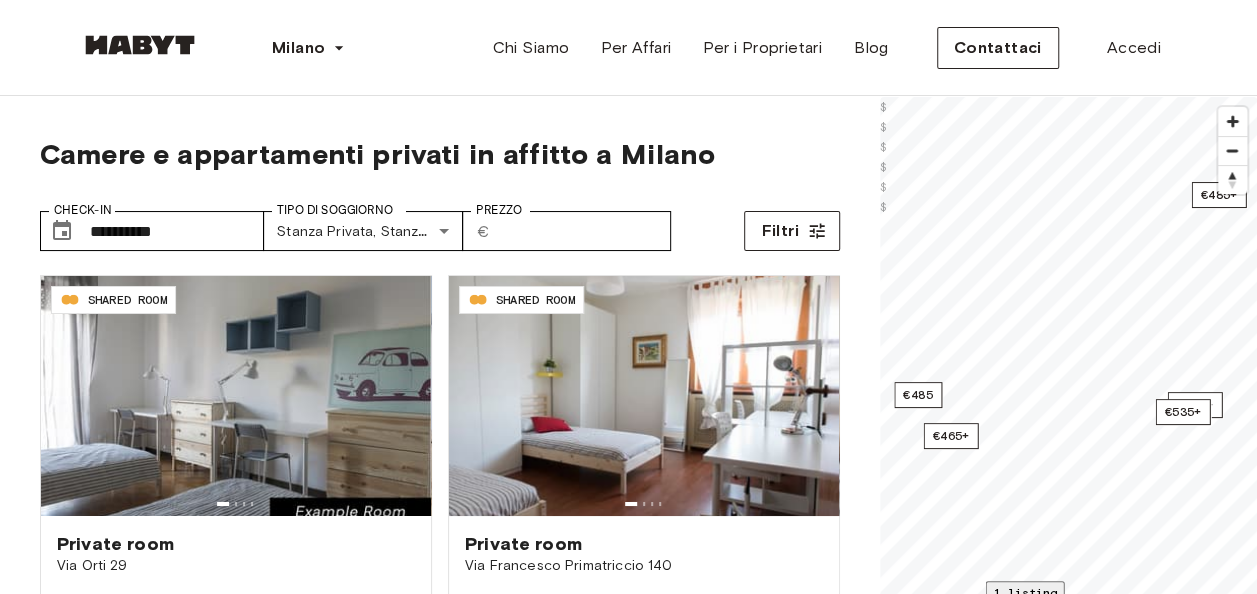click 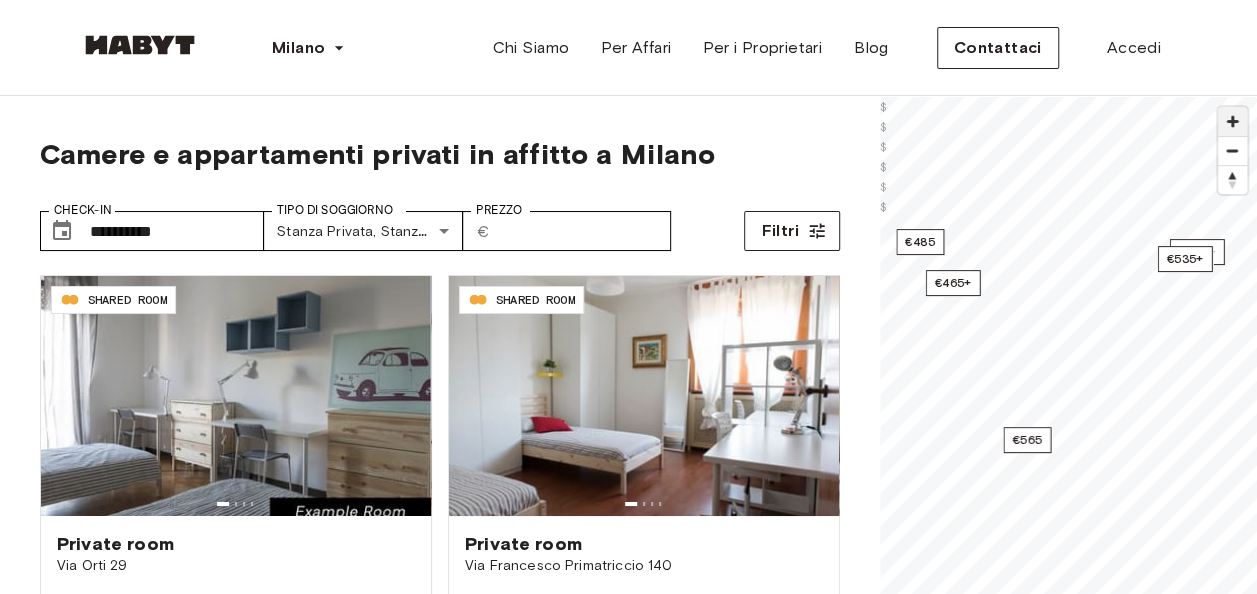 click at bounding box center [1232, 121] 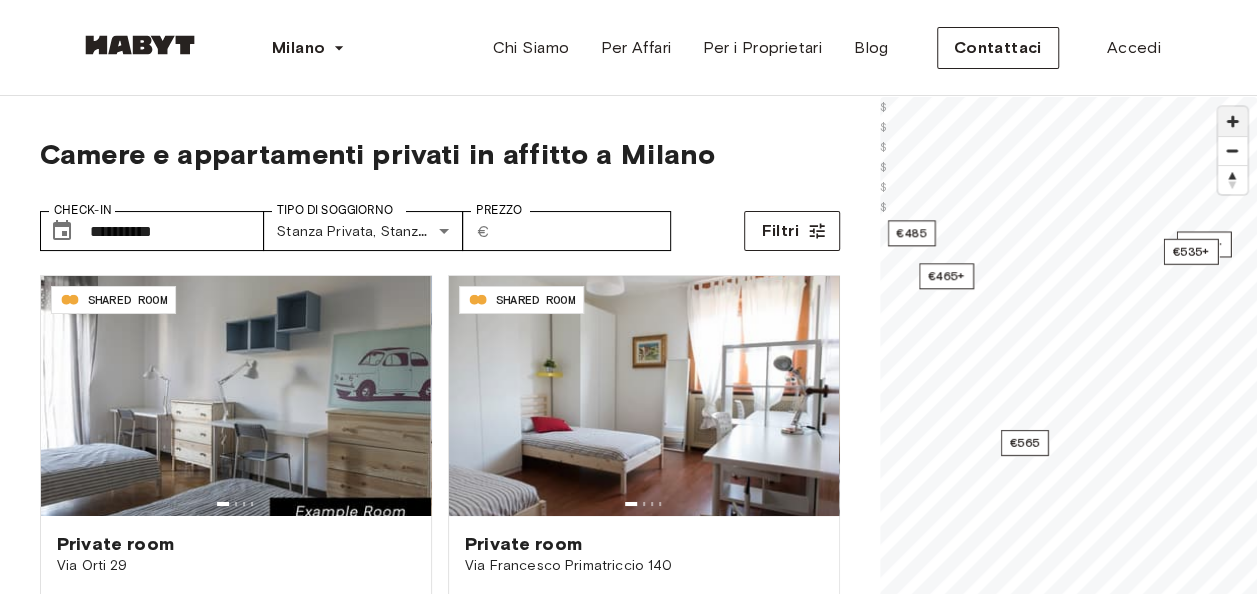 click at bounding box center (1232, 121) 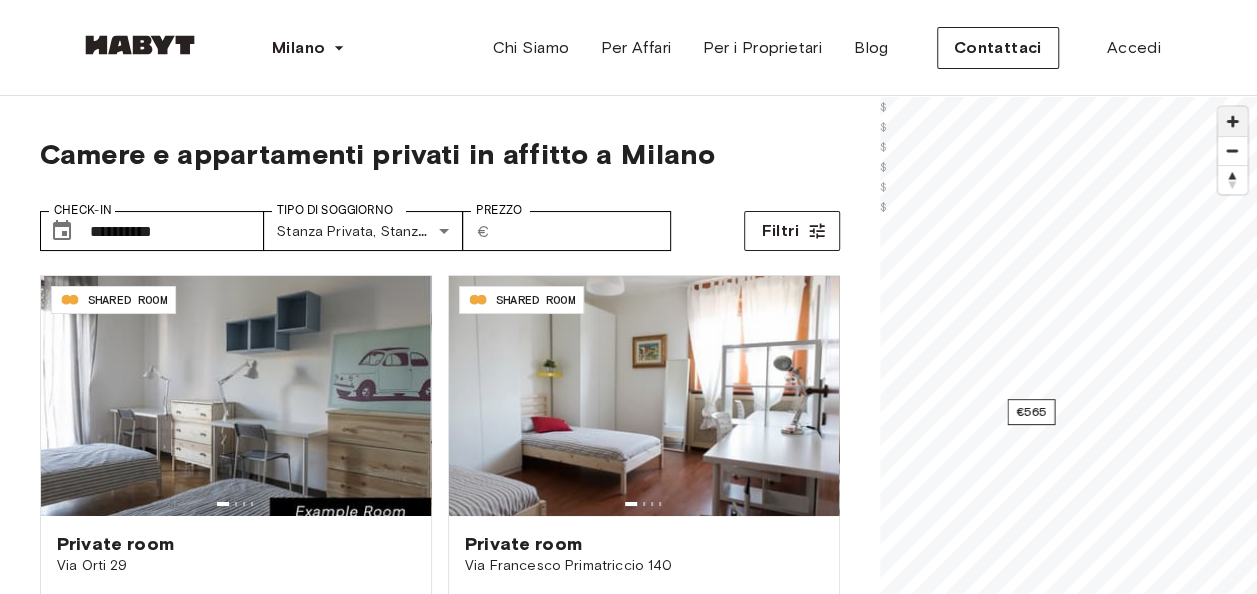 click at bounding box center (1232, 121) 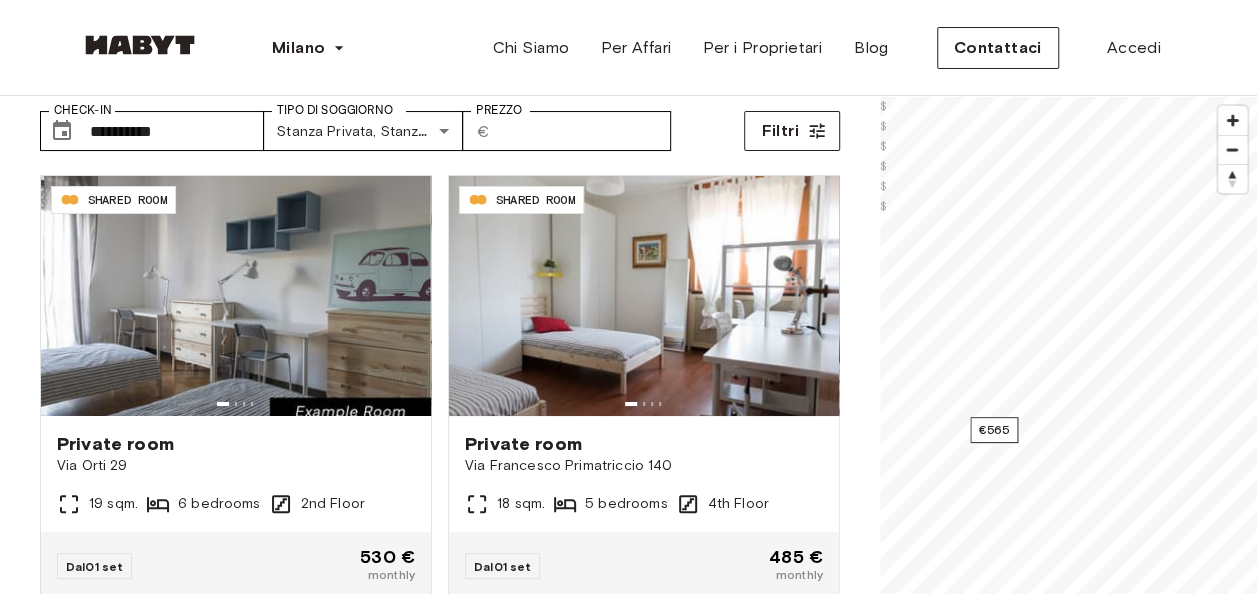 scroll, scrollTop: 0, scrollLeft: 0, axis: both 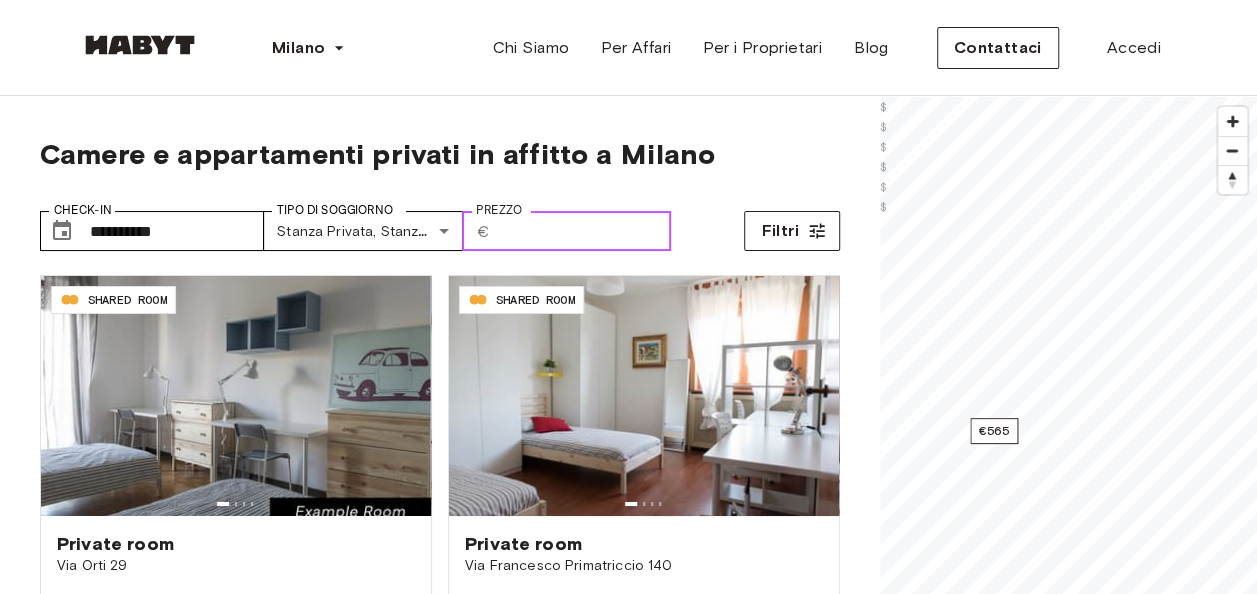 click on "***" at bounding box center [584, 231] 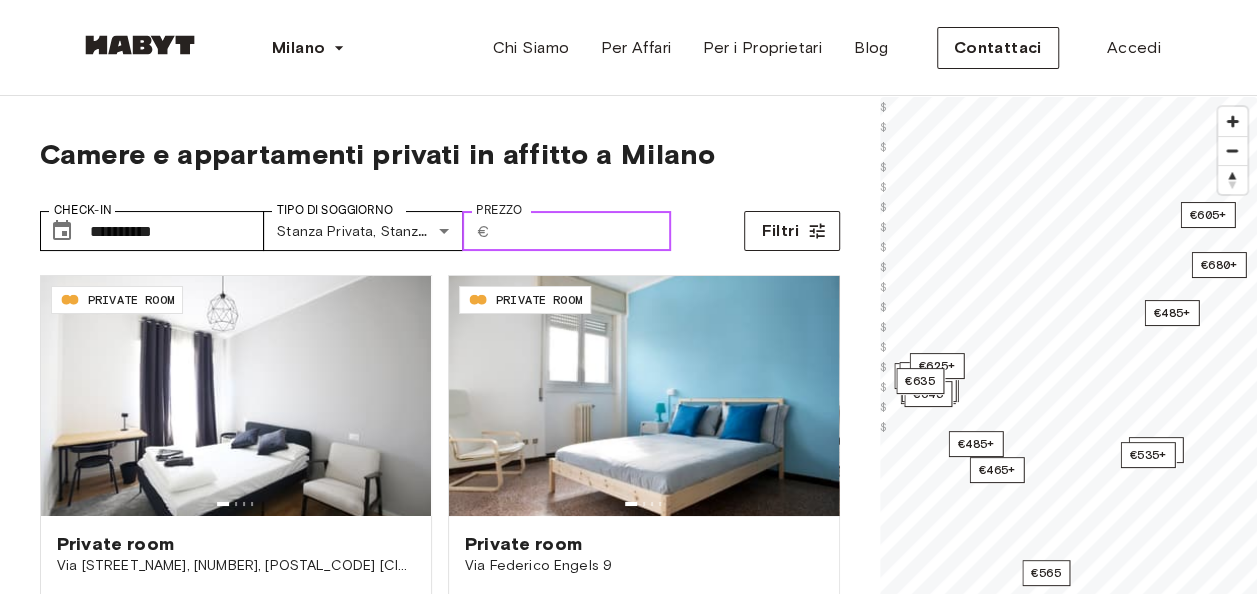type on "***" 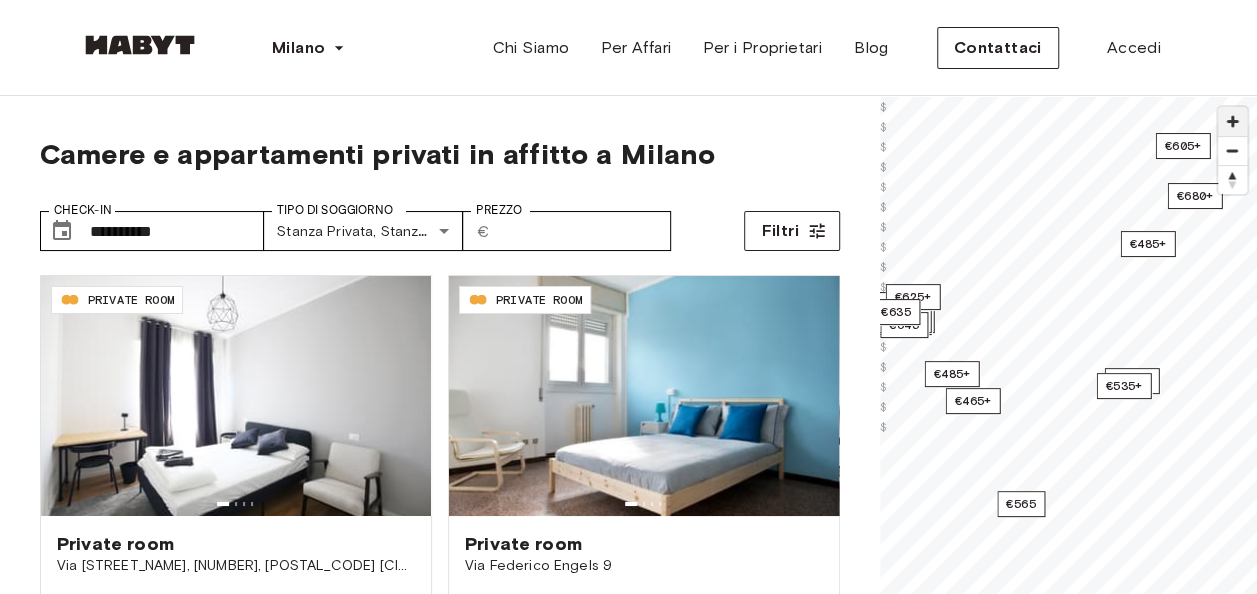 click at bounding box center (1232, 121) 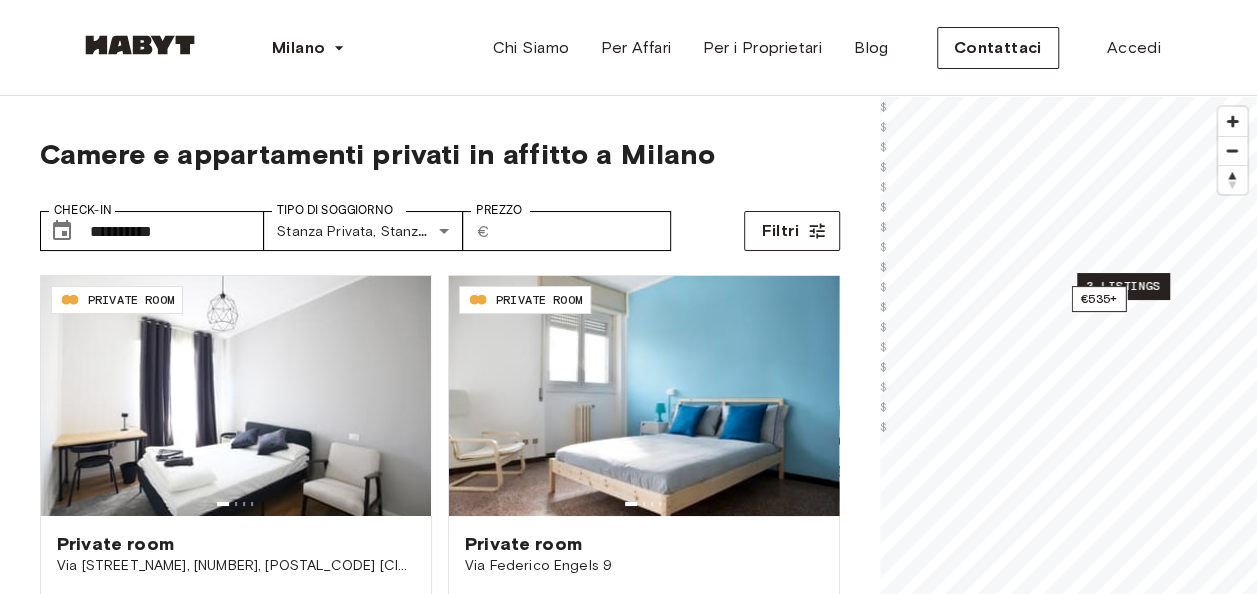 click on "3 listings" at bounding box center [1123, 286] 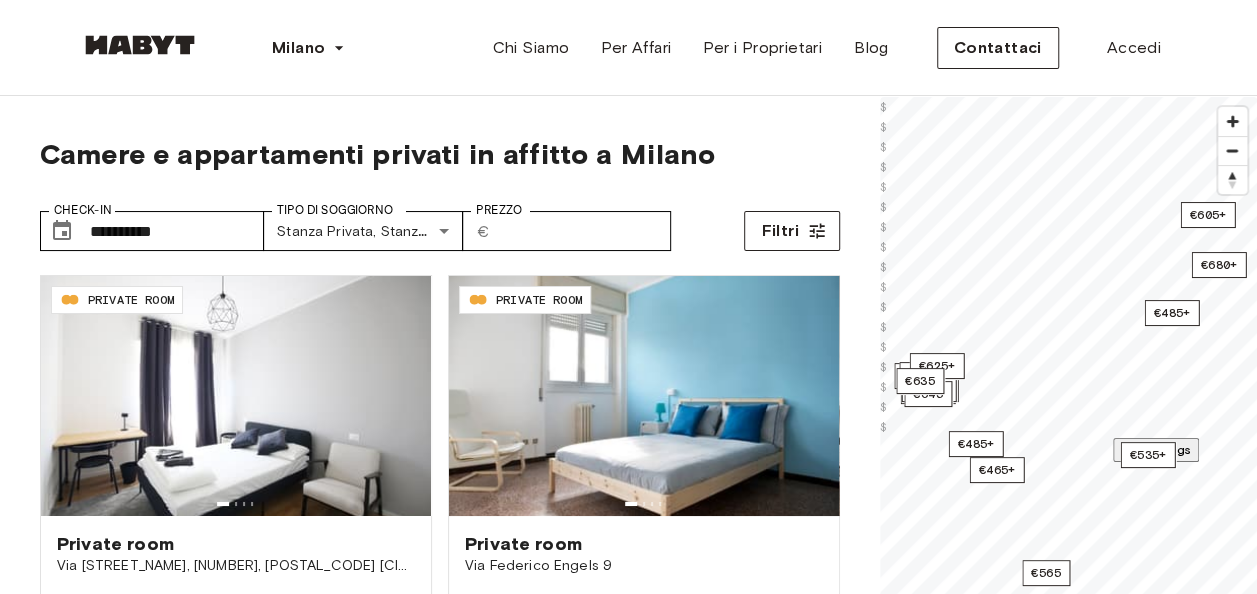 scroll, scrollTop: 80, scrollLeft: 0, axis: vertical 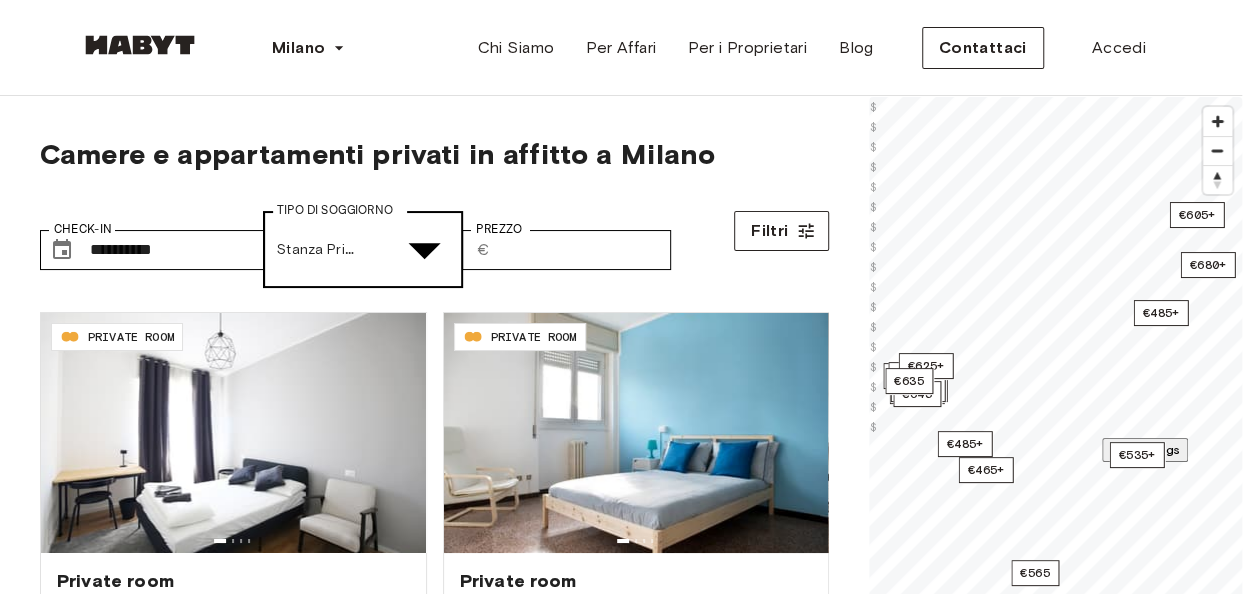 click on "Via [STREET_NAME], [NUMBER], [POSTAL_CODE] [CITY], [STATE] 13.6 sqm. 6 bedrooms 4th Floor Dal [DATE] [PRICE] monthly IT-14-012-001-02H PRIVATE ROOM Private room Via [STREET_NAME] [NUMBER] 14 sqm. 4 bedrooms 3rd Floor Dal [DATE] [PRICE] monthly IT-14-111-001-004 PRIVATE ROOM Private room Via [STREET_NAME], [NUMBER], [POSTAL_CODE] [CITY], [STATE] 11.2 sqm. 6 bedrooms 4th Floor Dal [DATE] [PRICE] monthly IT-14-029-003-04H SHARED ROOM Private room Via [STREET_NAME] [NUMBER] 19 sqm. 6 bedrooms 2nd Floor Dal [DATE] [PRICE] monthly 18 sqm." at bounding box center (628, 2585) 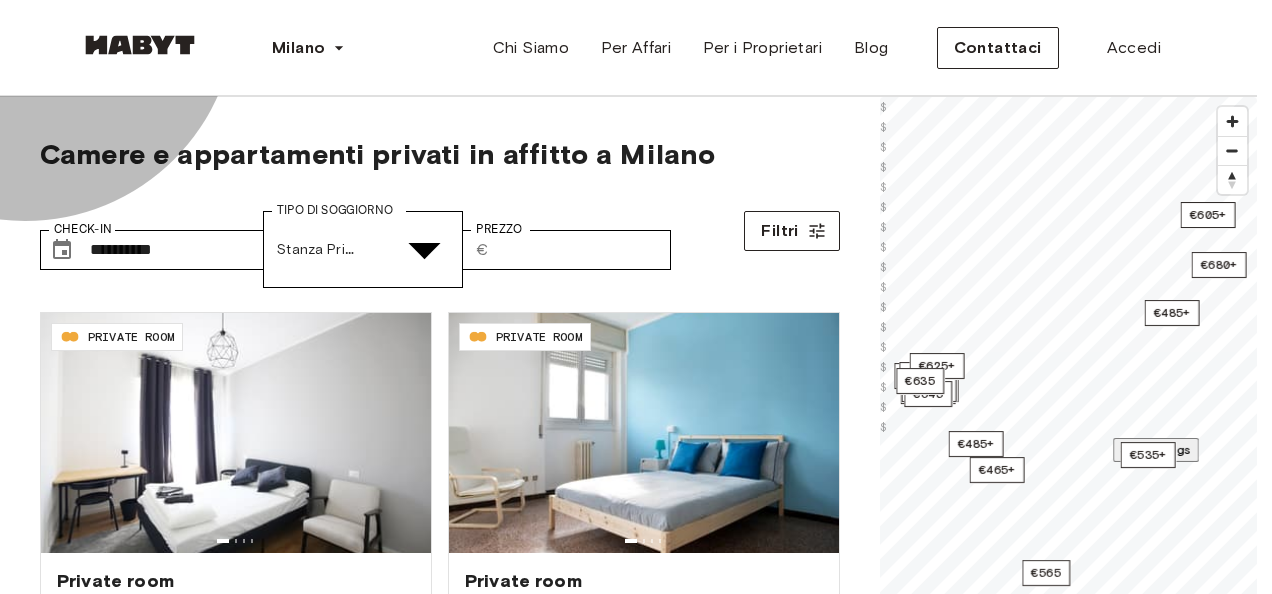 click at bounding box center (52, 4940) 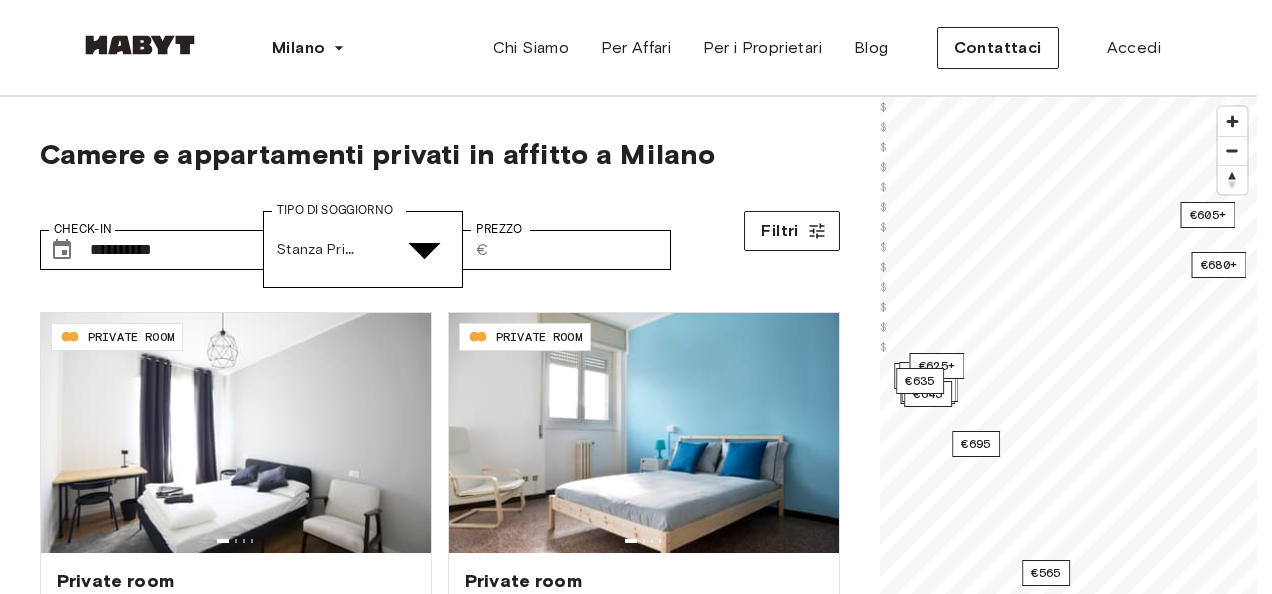 drag, startPoint x: 1110, startPoint y: 424, endPoint x: 1053, endPoint y: 326, distance: 113.37107 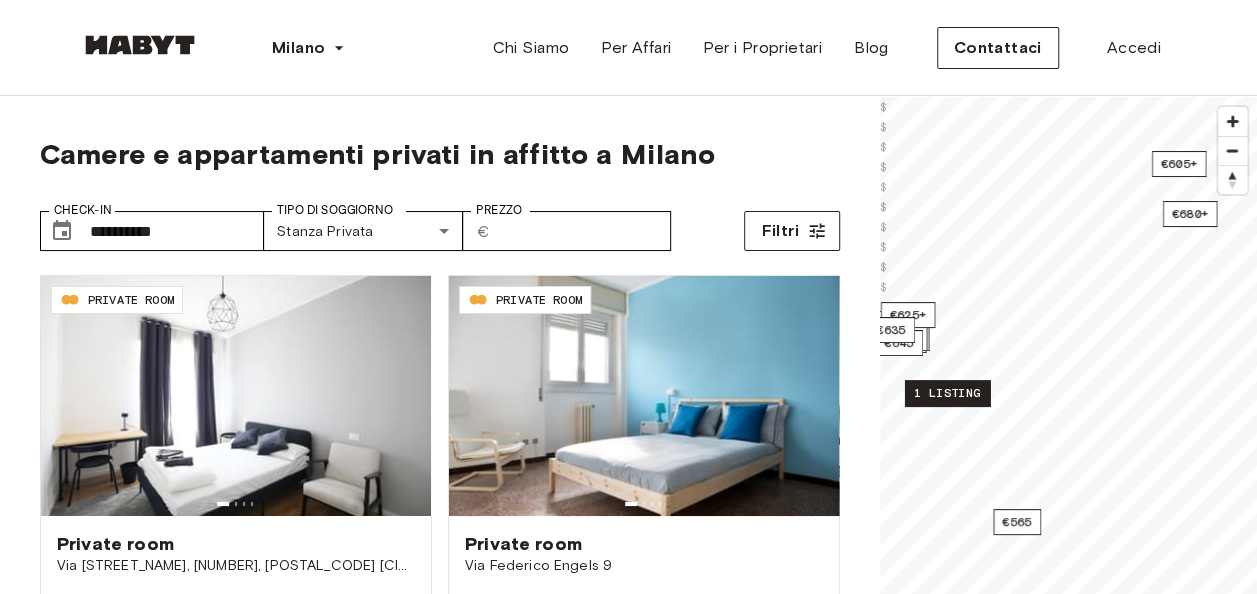 click on "1 listing" at bounding box center (947, 393) 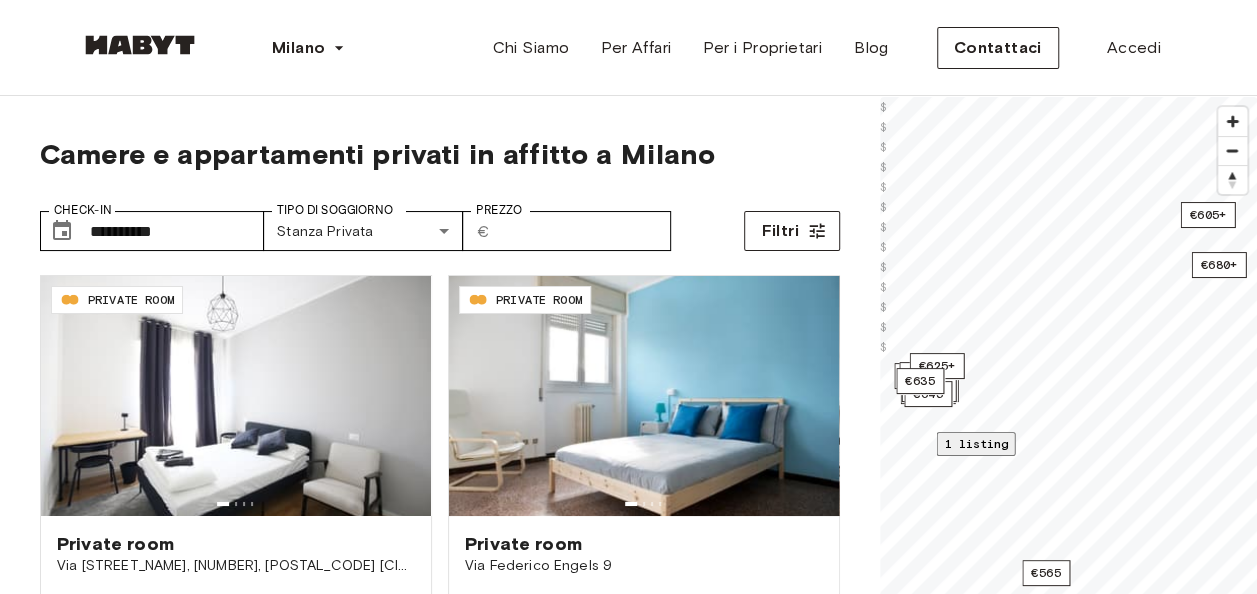 click on "Via [STREET_NAME], [NUMBER], [POSTAL_CODE] [CITY], [STATE] 13.6 sqm. 6 bedrooms 4th Floor Dal [DATE] [PRICE] monthly IT-14-012-001-02H PRIVATE ROOM Private room Via [STREET_NAME] [NUMBER] 14 sqm. 4 bedrooms 3rd Floor Dal [DATE] [PRICE] monthly IT-14-111-001-004 PRIVATE ROOM Private room Via [STREET_NAME], [NUMBER], [POSTAL_CODE] [CITY], [STATE] 11.2 sqm. 6 bedrooms 4th Floor Dal [DATE] [PRICE] monthly IT-14-039-002-04H PRIVATE ROOM Private room Via [STREET_NAME] [NUMBER] 18 sqm. 10 bedrooms Basement (Souterrain) Dal [DATE] [PRICE] monthly IT-14-107-001-002 PRIVATE ROOM Private room Via [STREET_NAME], [NUMBER], [POSTAL_CODE] [CITY], [STATE] 10.4 sqm. 6 bedrooms 5th Floor Dal [DATE] [PRICE] monthly IT-14-107-001-006 PRIVATE ROOM Private room Via [STREET_NAME], [NUMBER], [POSTAL_CODE] [CITY], [STATE] 8 sqm. 6 bedrooms 5th Floor Dal [DATE] [PRICE] monthly IT-14-052-001-01H" at bounding box center [440, 483] 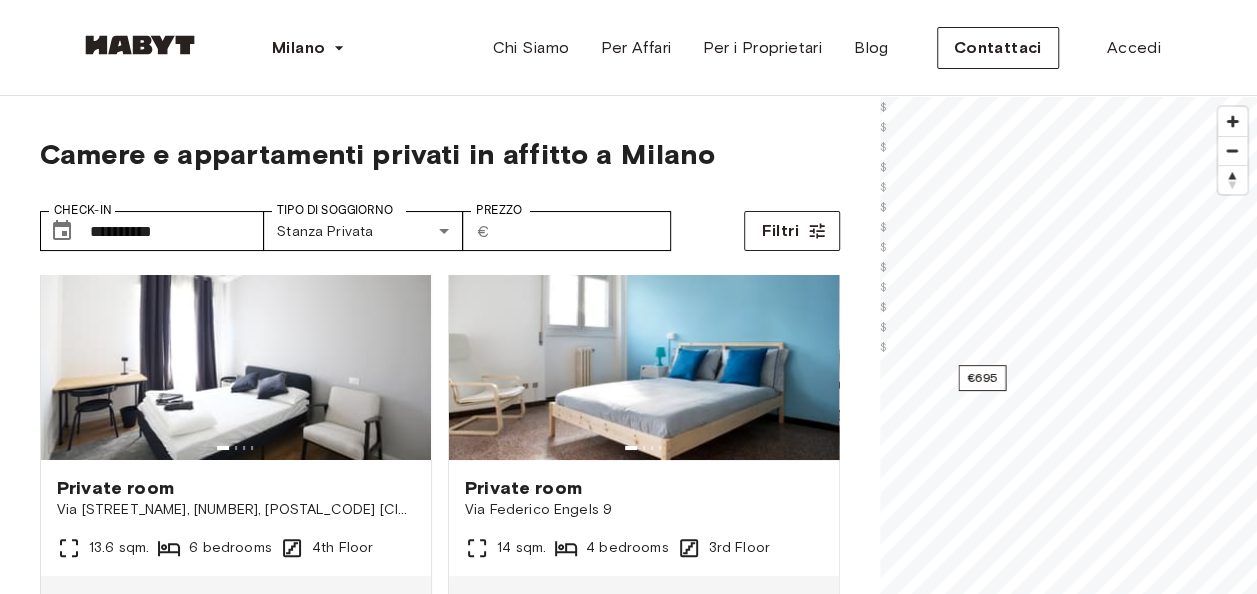 scroll, scrollTop: 100, scrollLeft: 0, axis: vertical 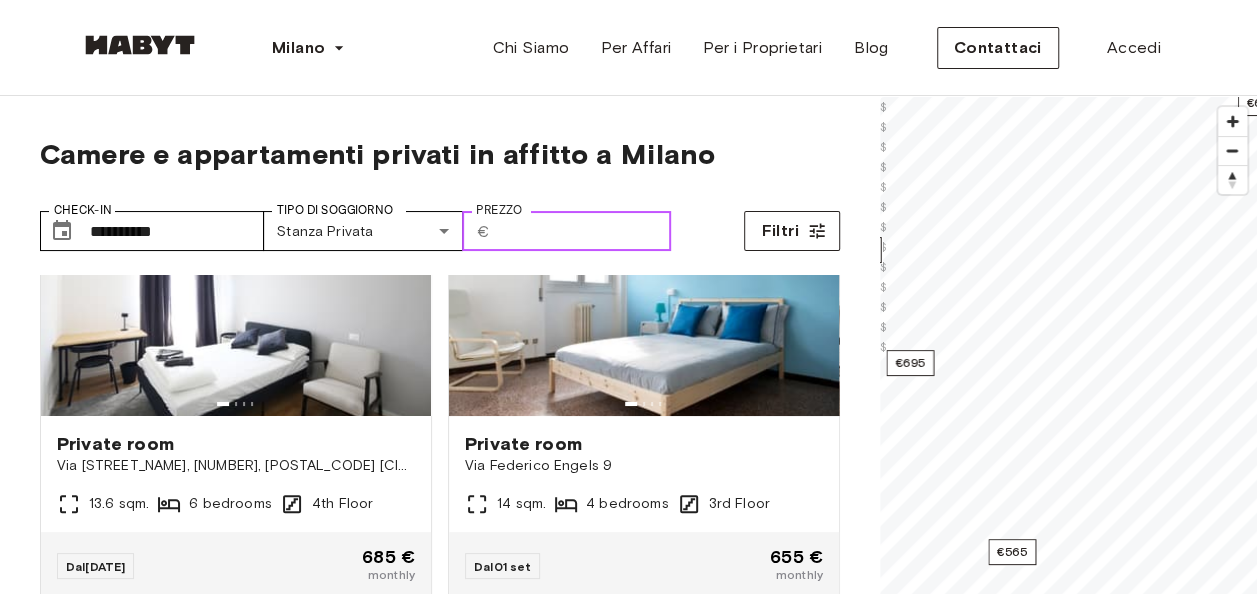 drag, startPoint x: 522, startPoint y: 229, endPoint x: 504, endPoint y: 230, distance: 18.027756 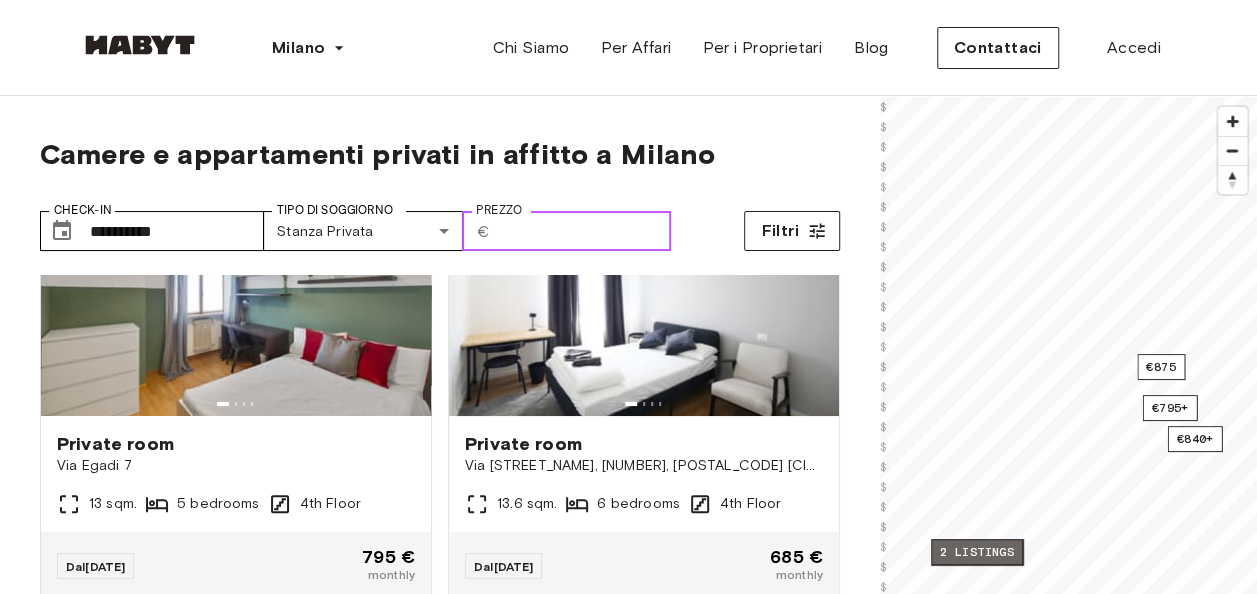 click on "2 listings" at bounding box center [977, 552] 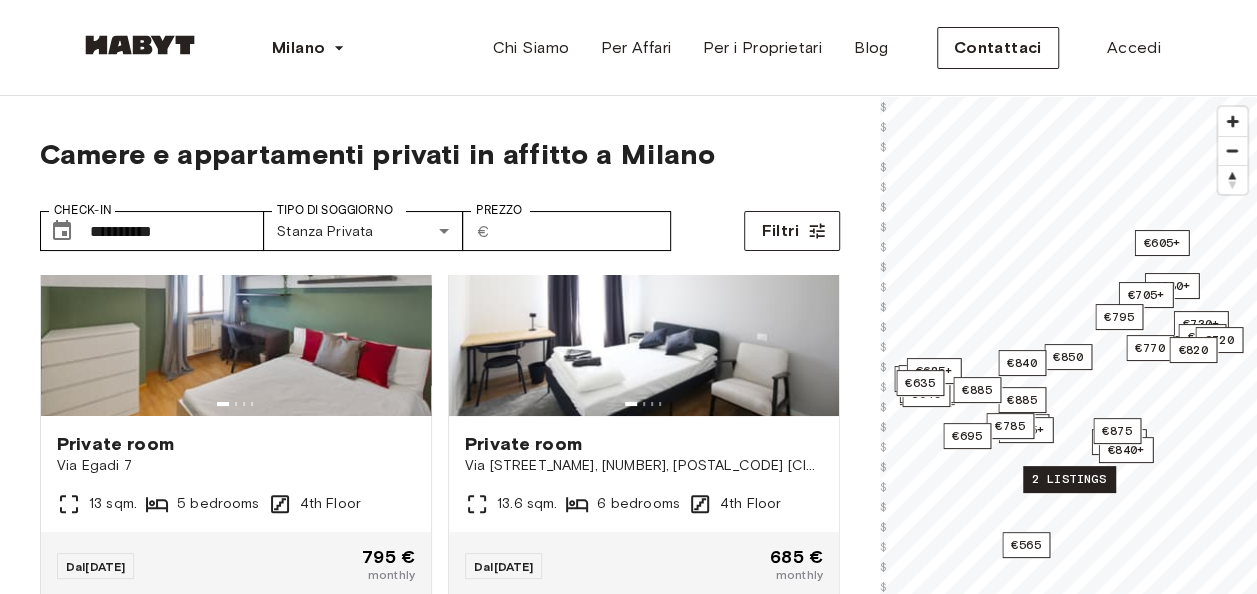 click on "2 listings" at bounding box center [1069, 479] 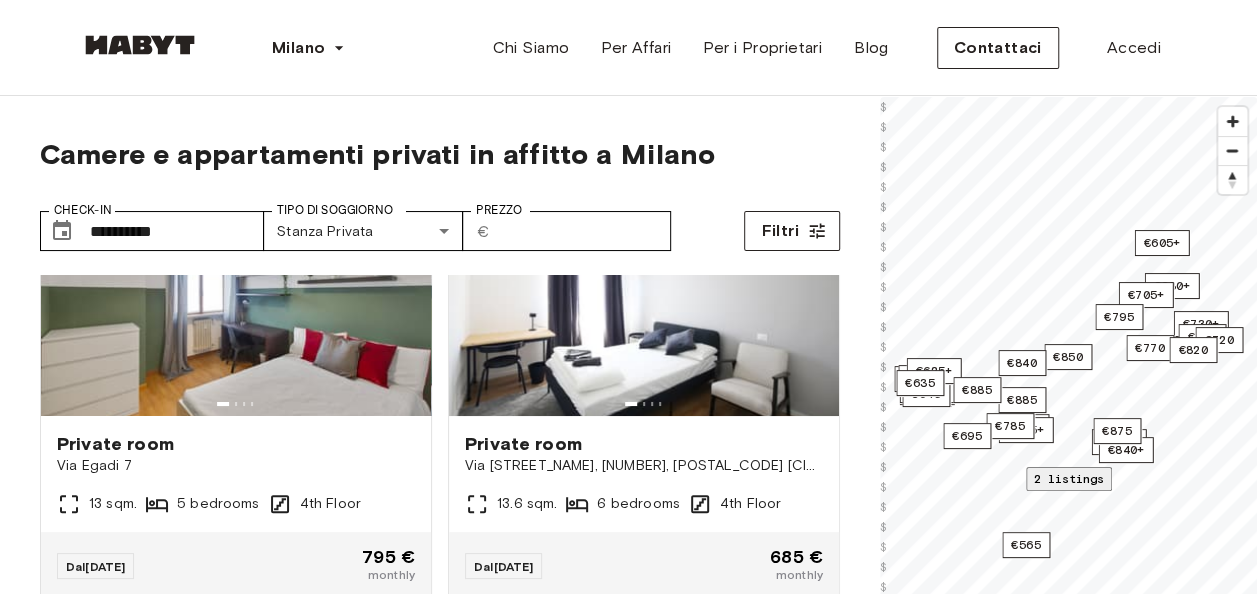 click at bounding box center [1068, 740] 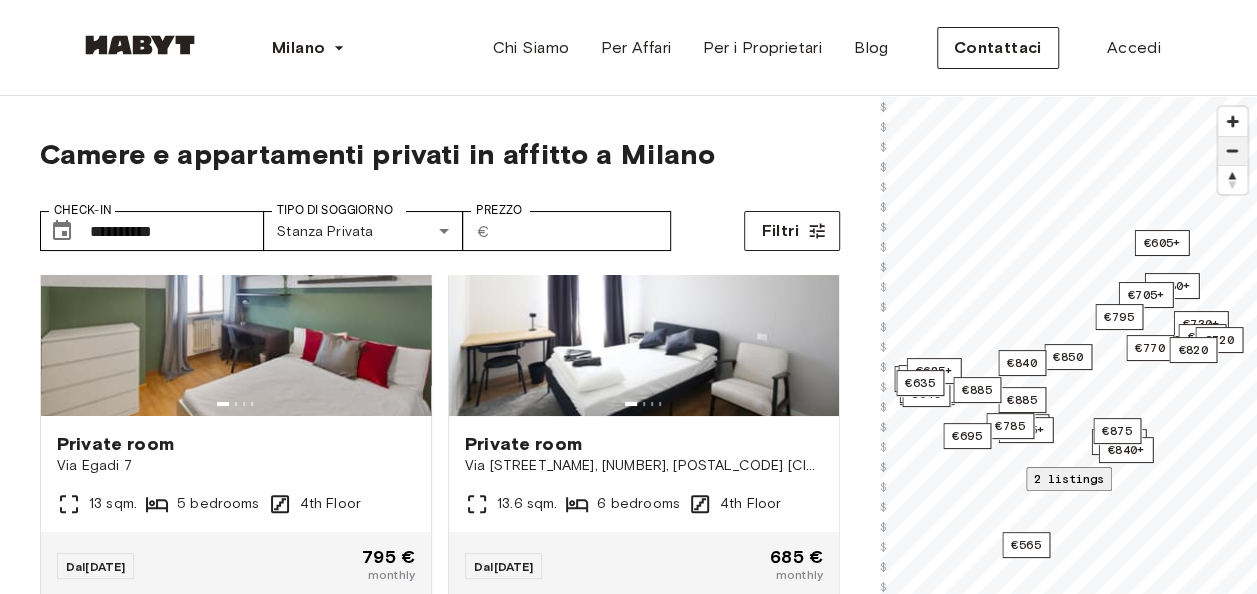 click at bounding box center [1232, 151] 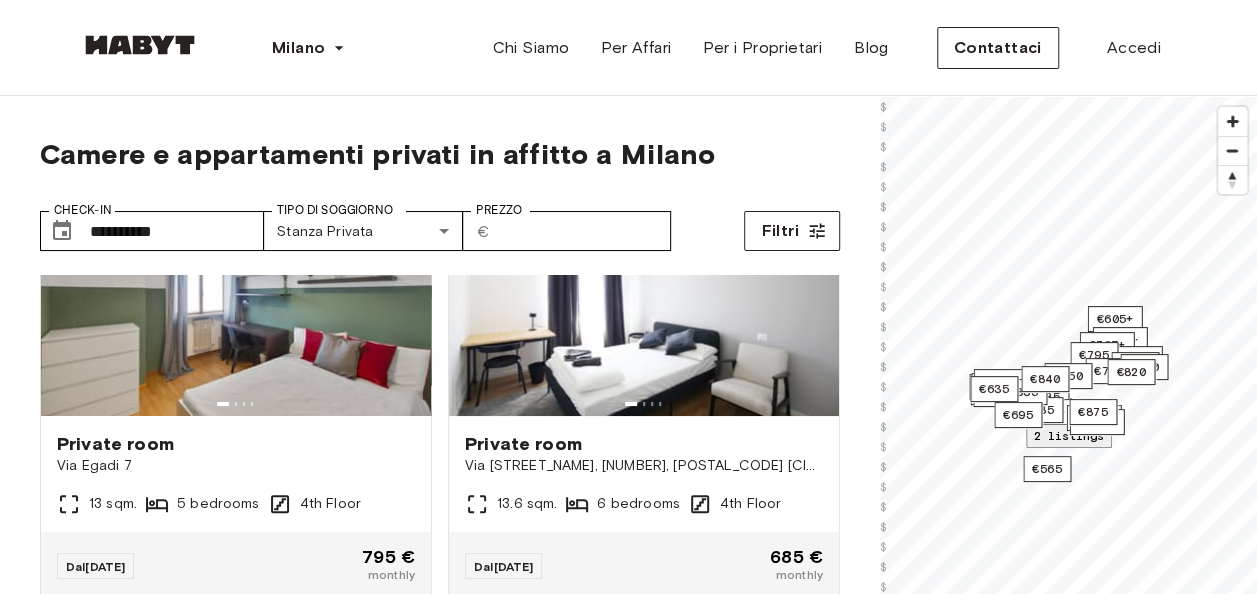 click on "Camere e appartamenti privati in affitto a Milano" at bounding box center (440, 154) 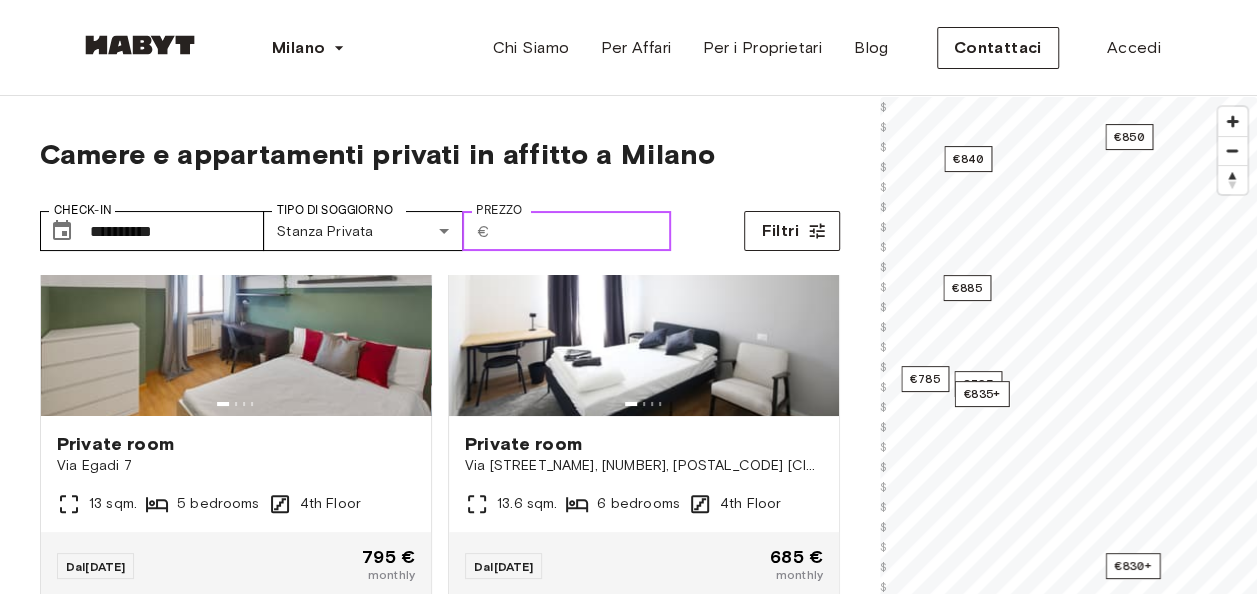 drag, startPoint x: 520, startPoint y: 230, endPoint x: 504, endPoint y: 226, distance: 16.492422 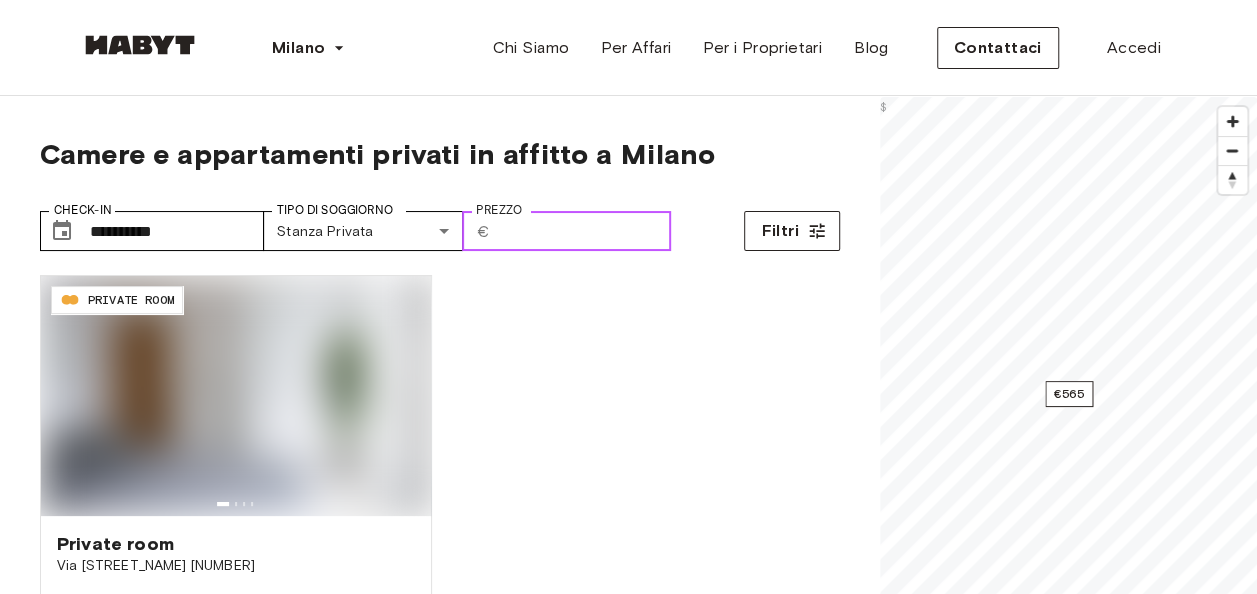 scroll, scrollTop: 0, scrollLeft: 0, axis: both 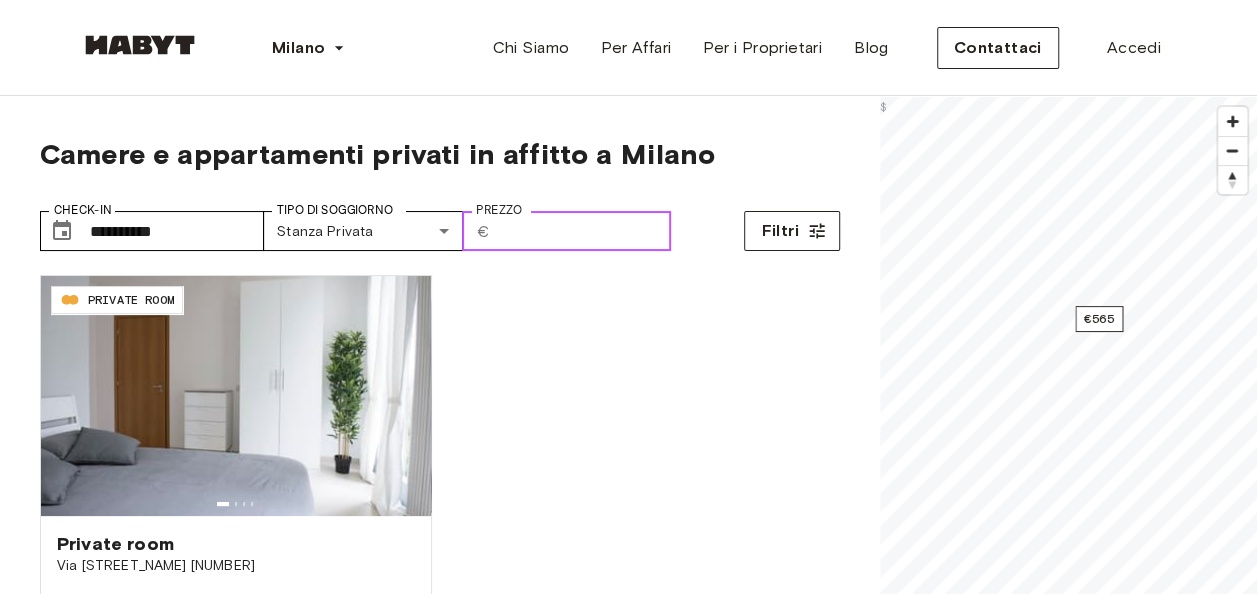 type on "***" 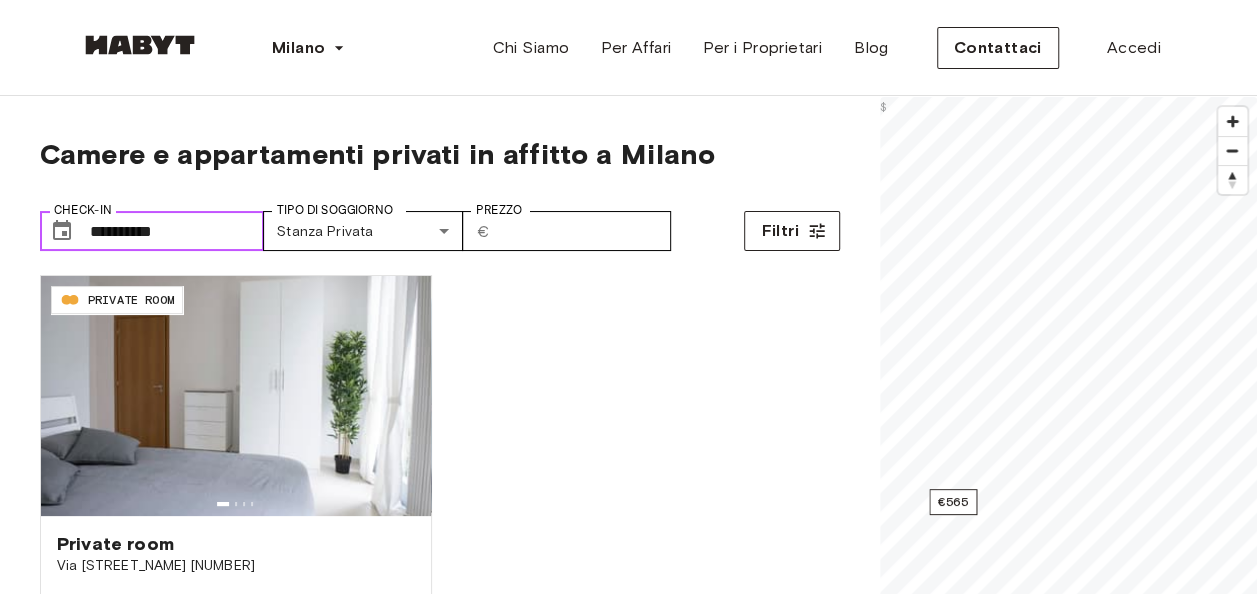 click on "**********" at bounding box center (177, 231) 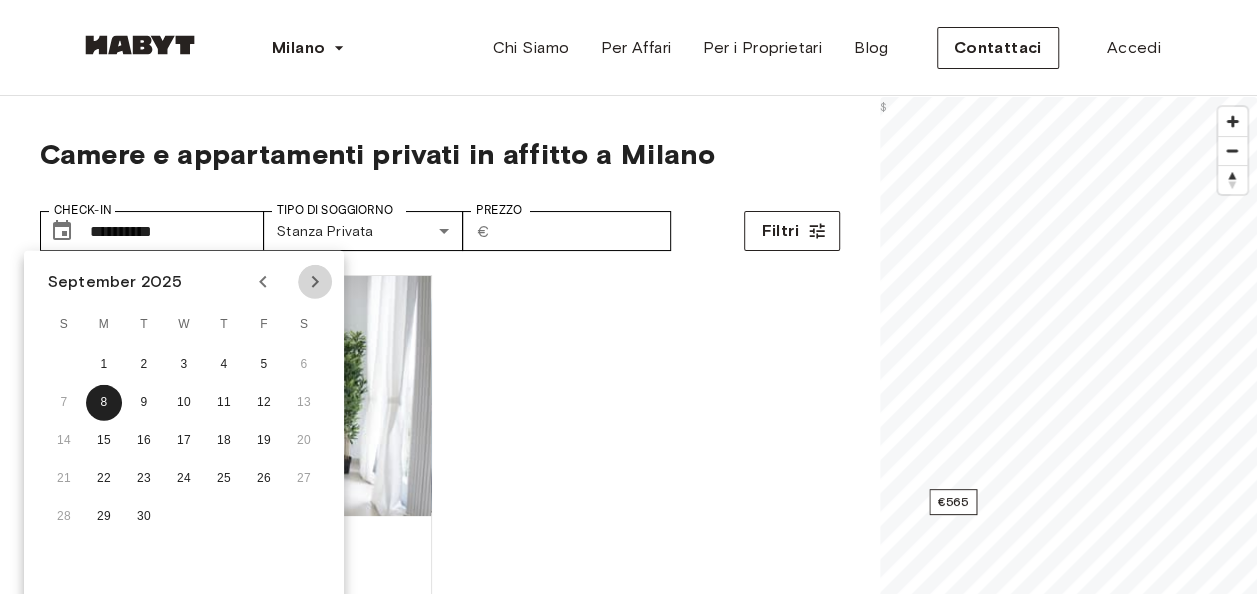 click 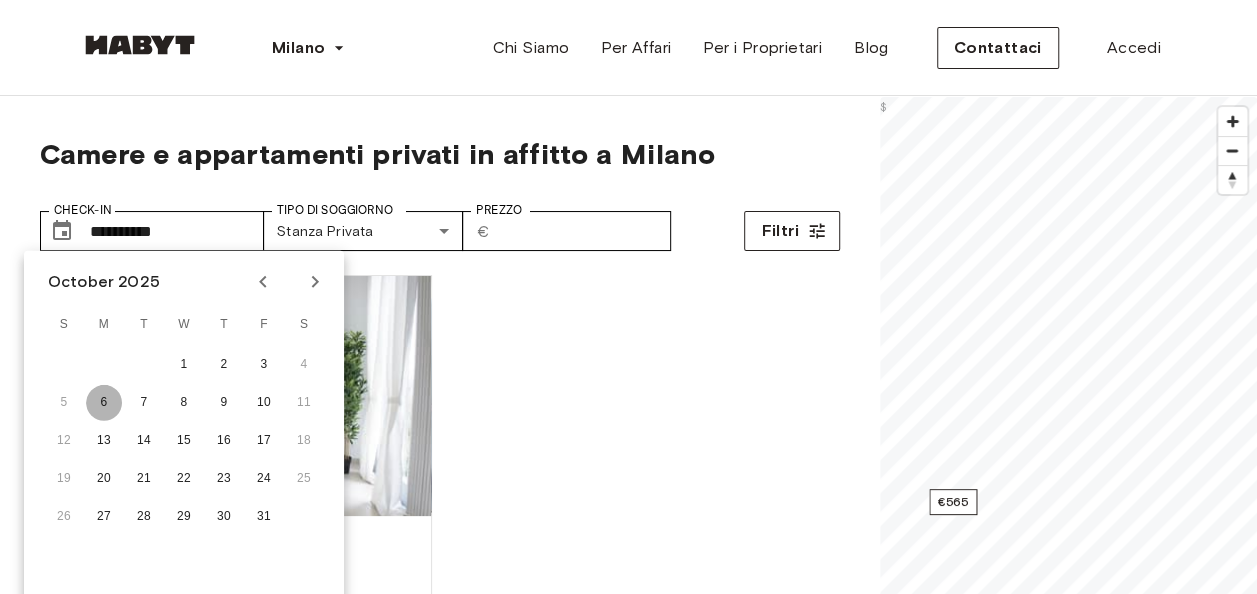 click on "6" at bounding box center [104, 403] 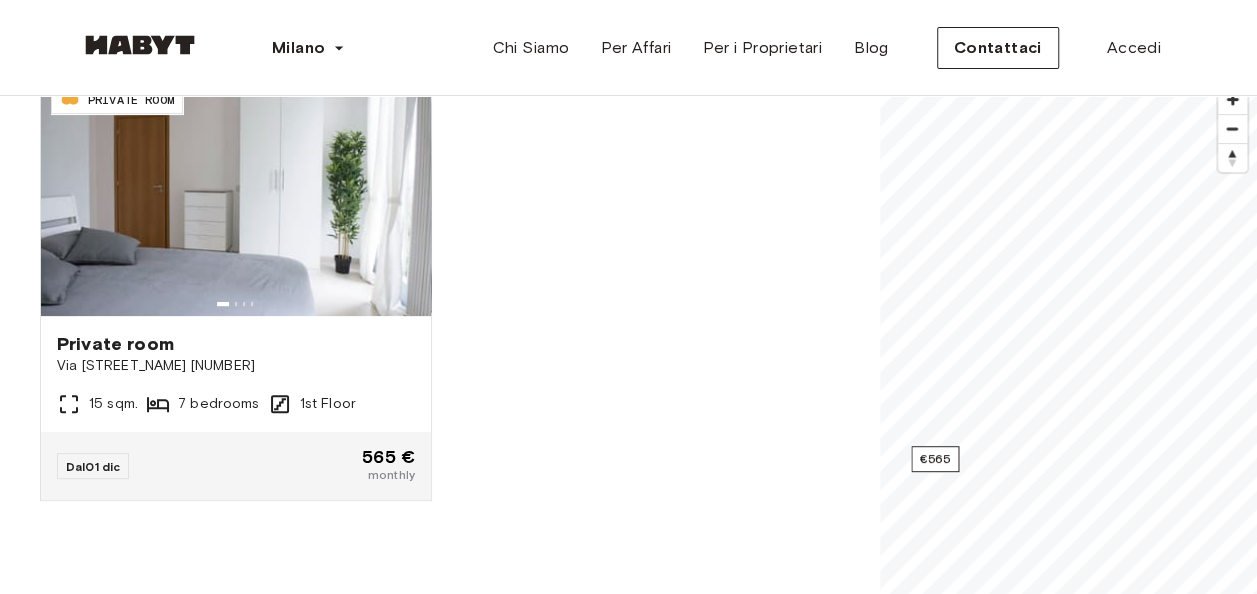 scroll, scrollTop: 100, scrollLeft: 0, axis: vertical 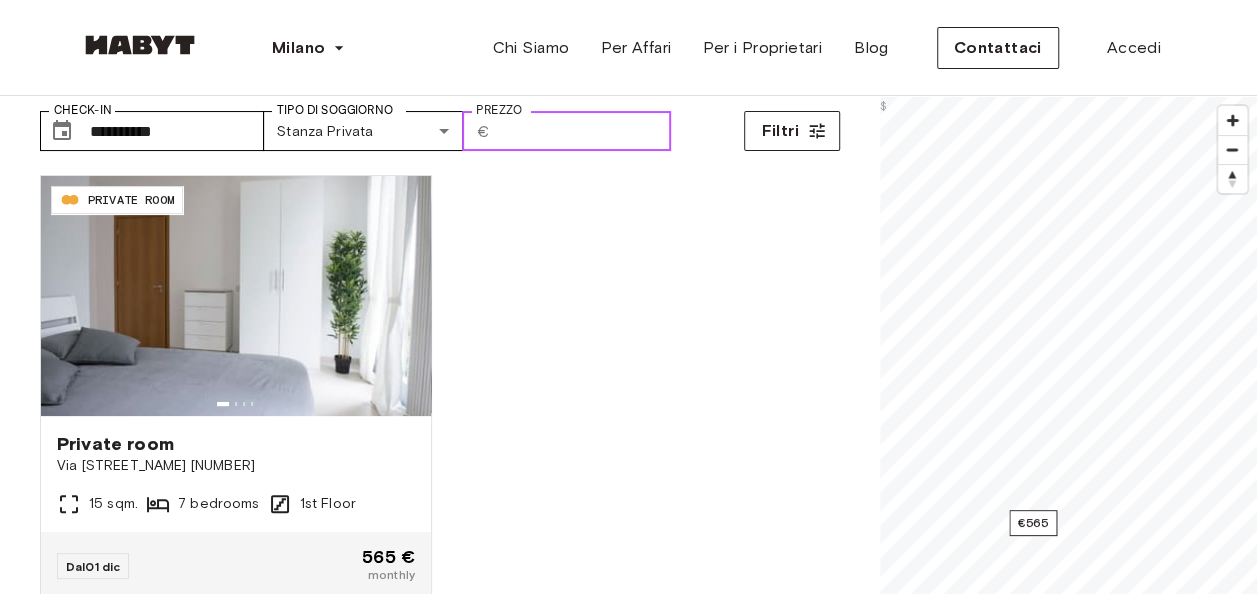 drag, startPoint x: 522, startPoint y: 130, endPoint x: 484, endPoint y: 130, distance: 38 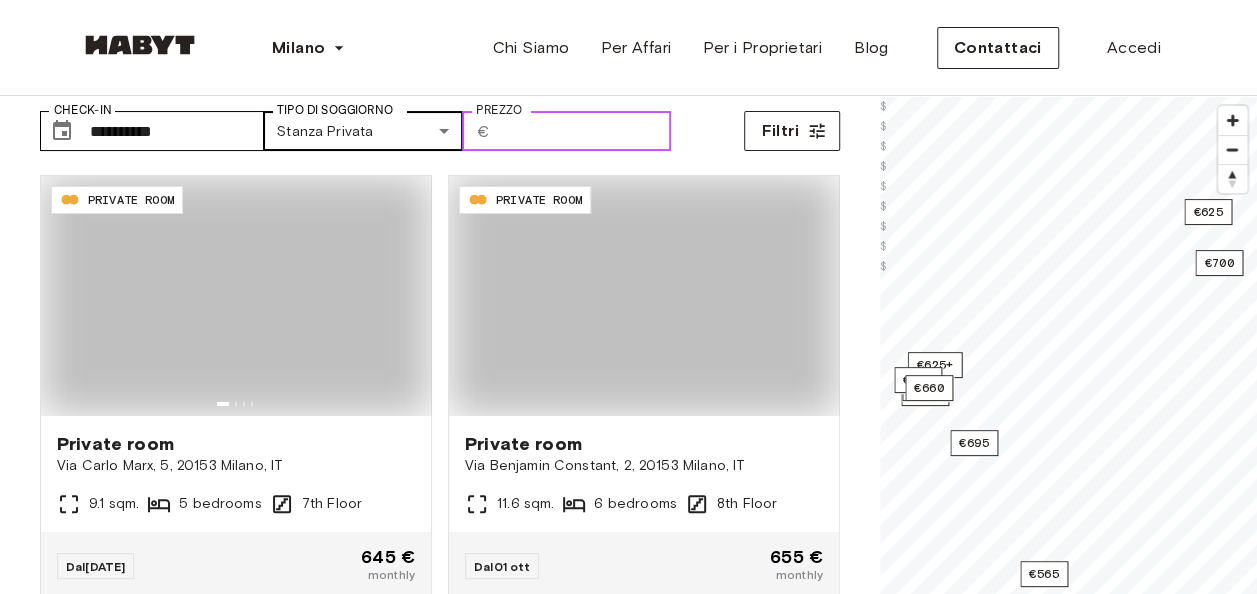 type on "***" 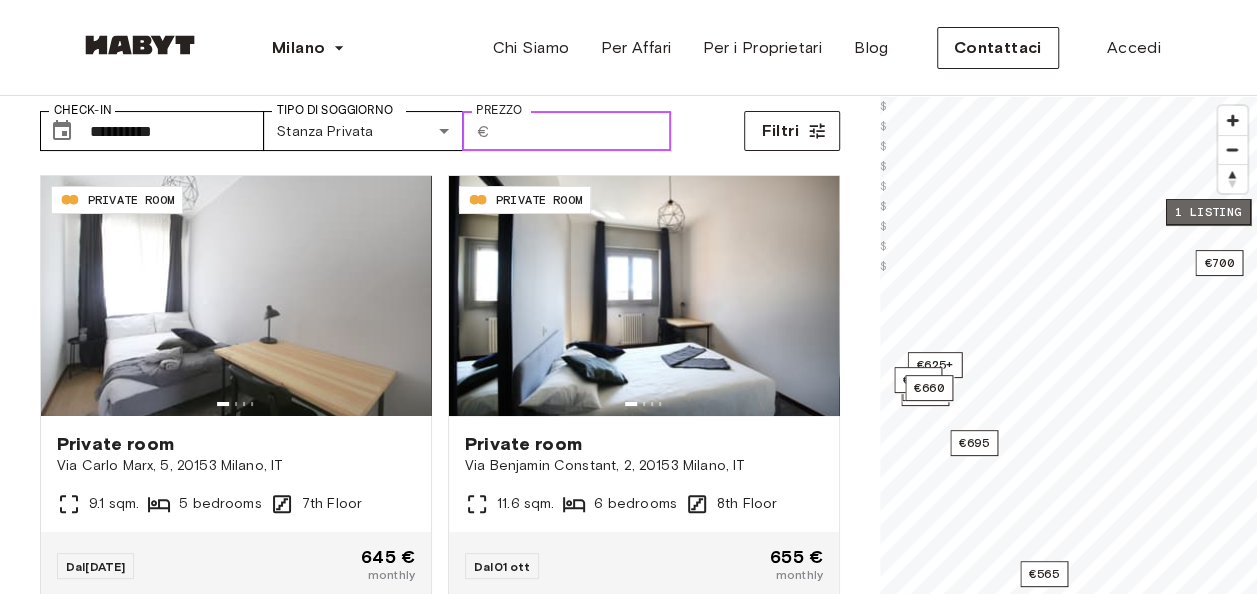 click on "1 listing" at bounding box center [1208, 212] 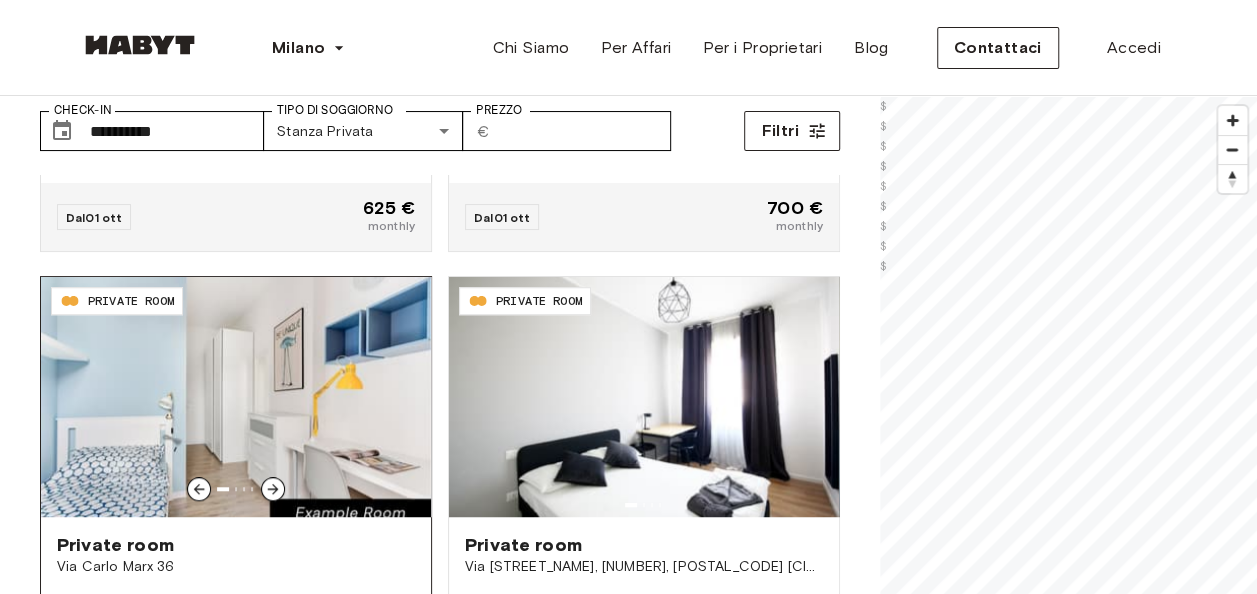 scroll, scrollTop: 900, scrollLeft: 0, axis: vertical 